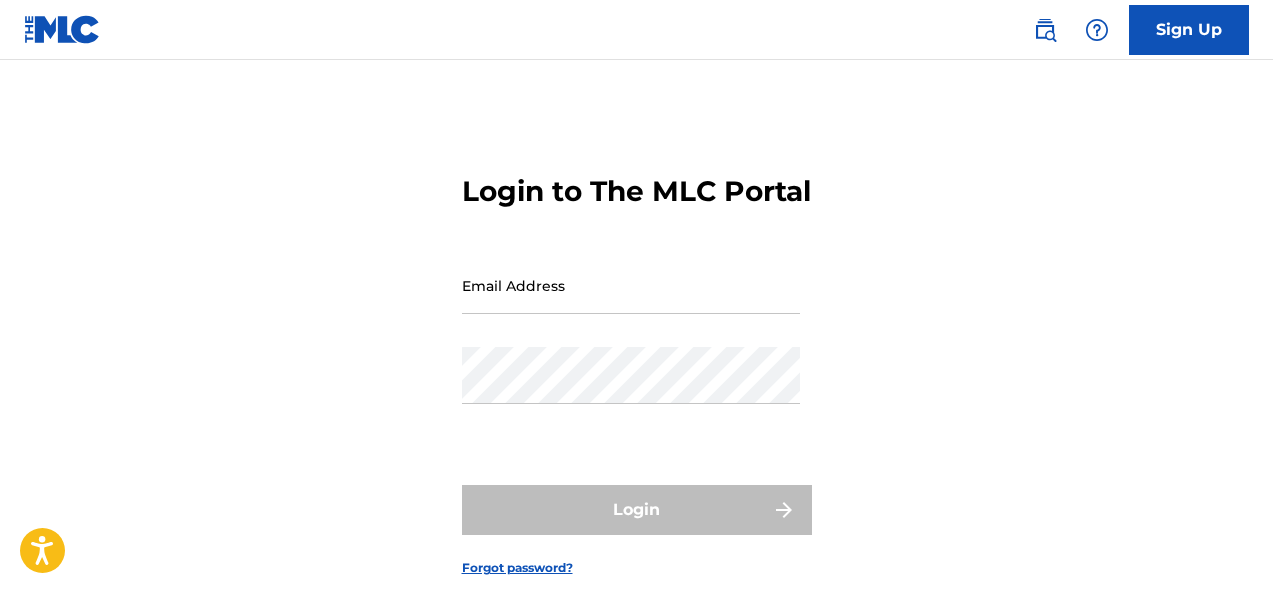 scroll, scrollTop: 0, scrollLeft: 0, axis: both 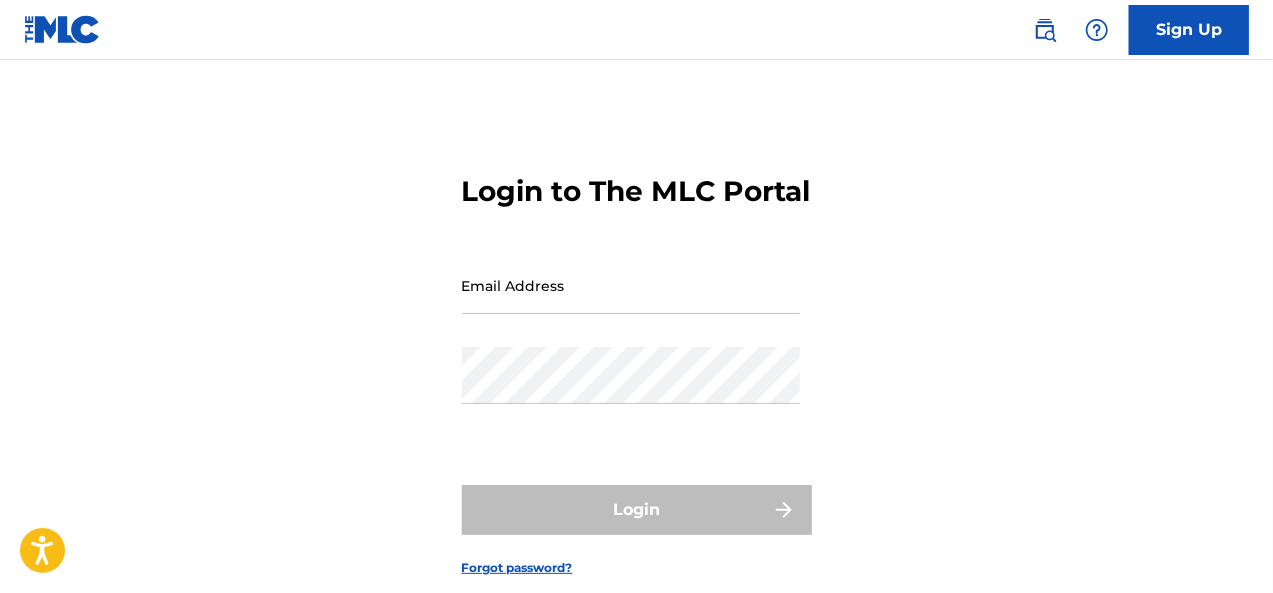 drag, startPoint x: 0, startPoint y: 0, endPoint x: 584, endPoint y: 329, distance: 670.2962 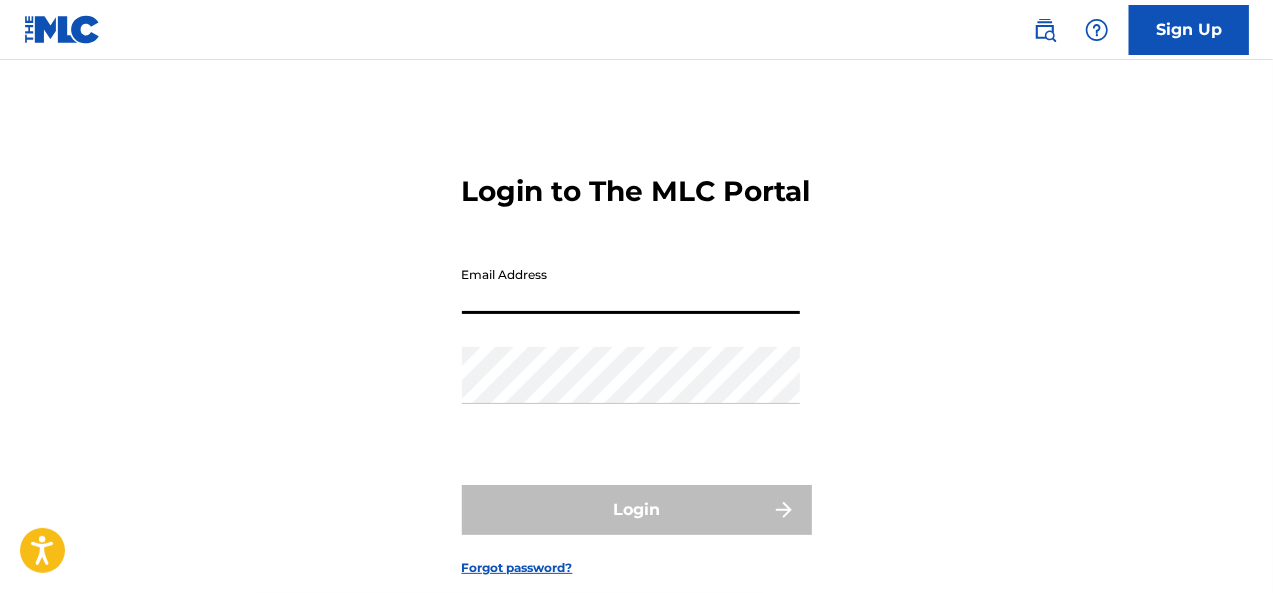 type on "[EMAIL]" 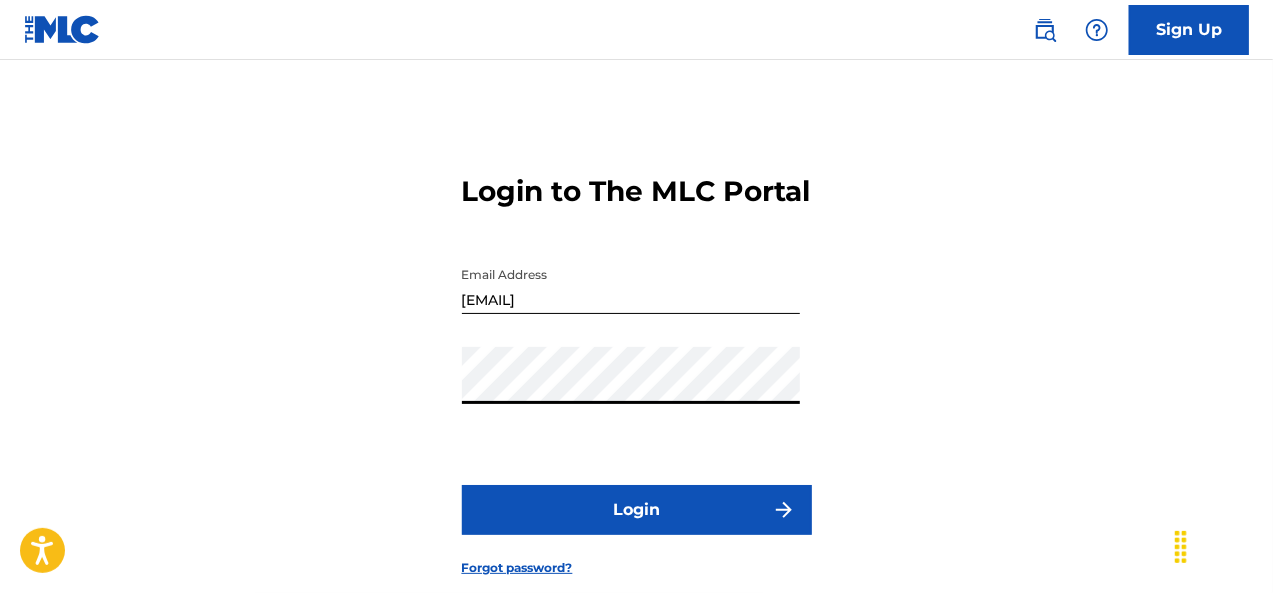 click on "Login" at bounding box center [637, 510] 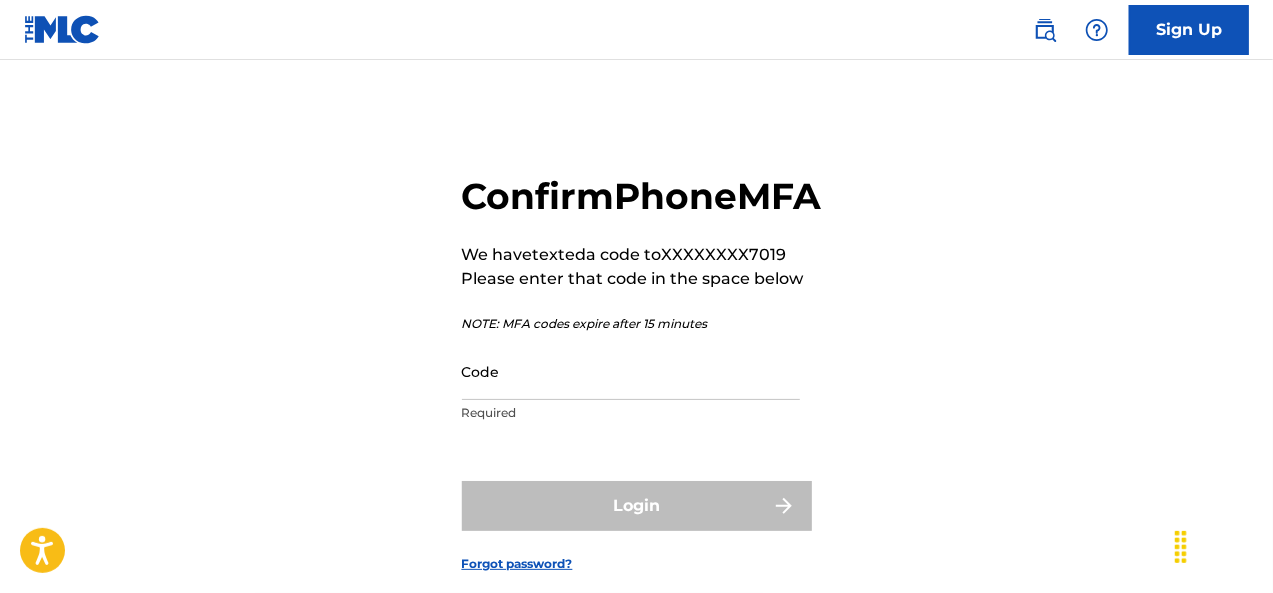click on "Code" at bounding box center [631, 371] 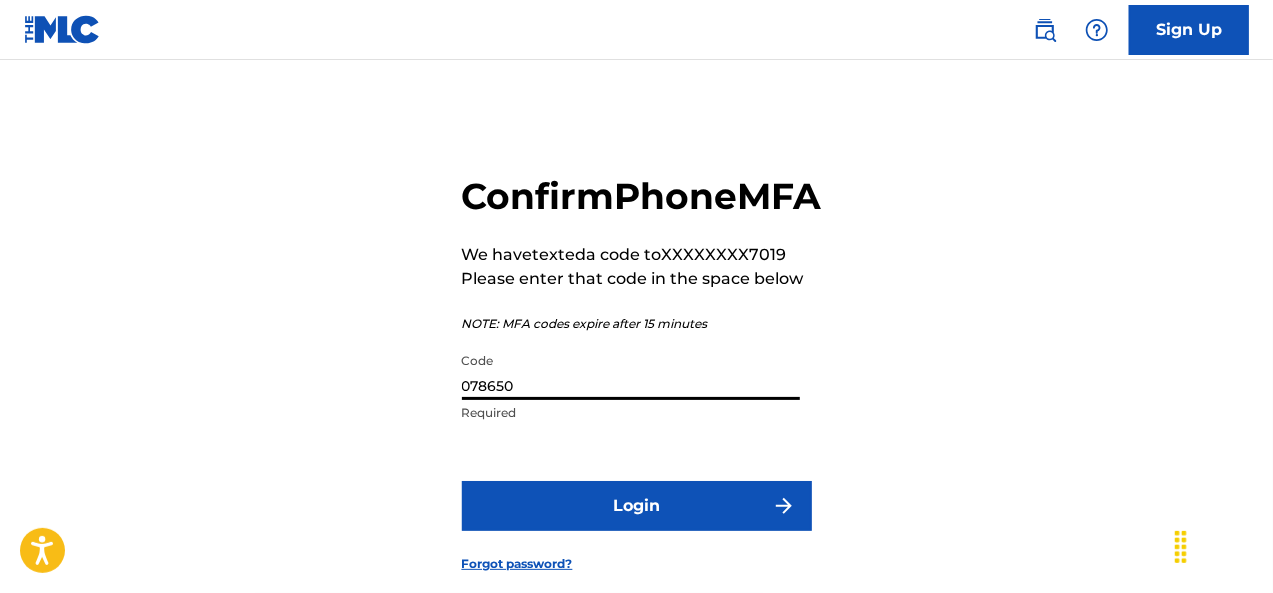 type on "078650" 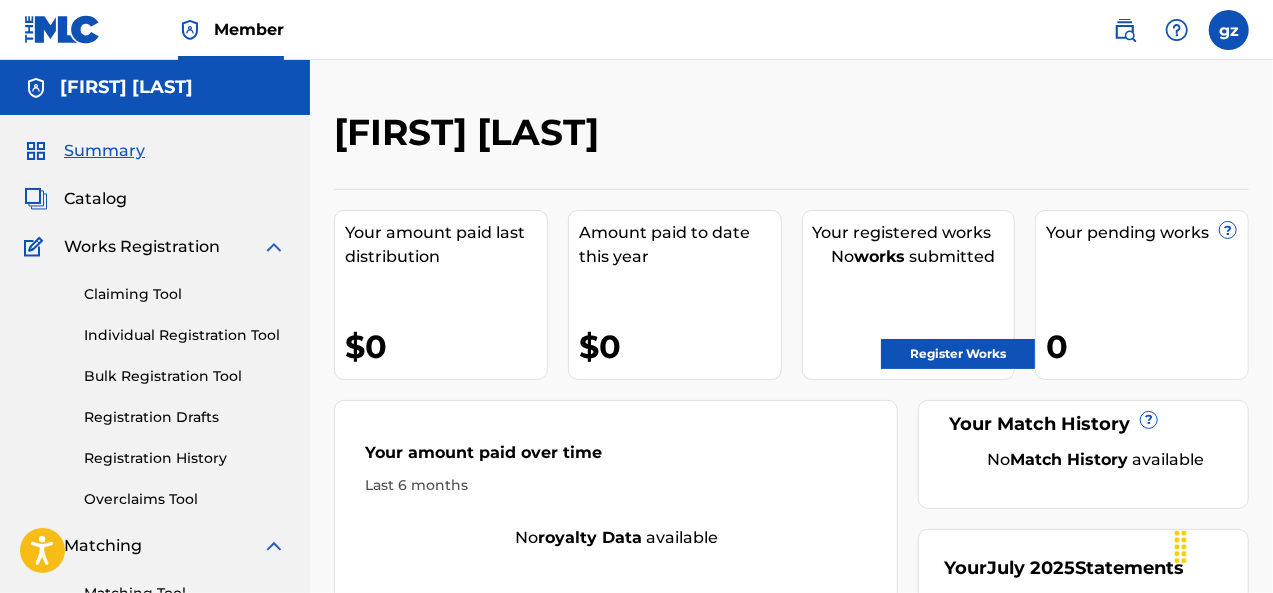 scroll, scrollTop: 0, scrollLeft: 0, axis: both 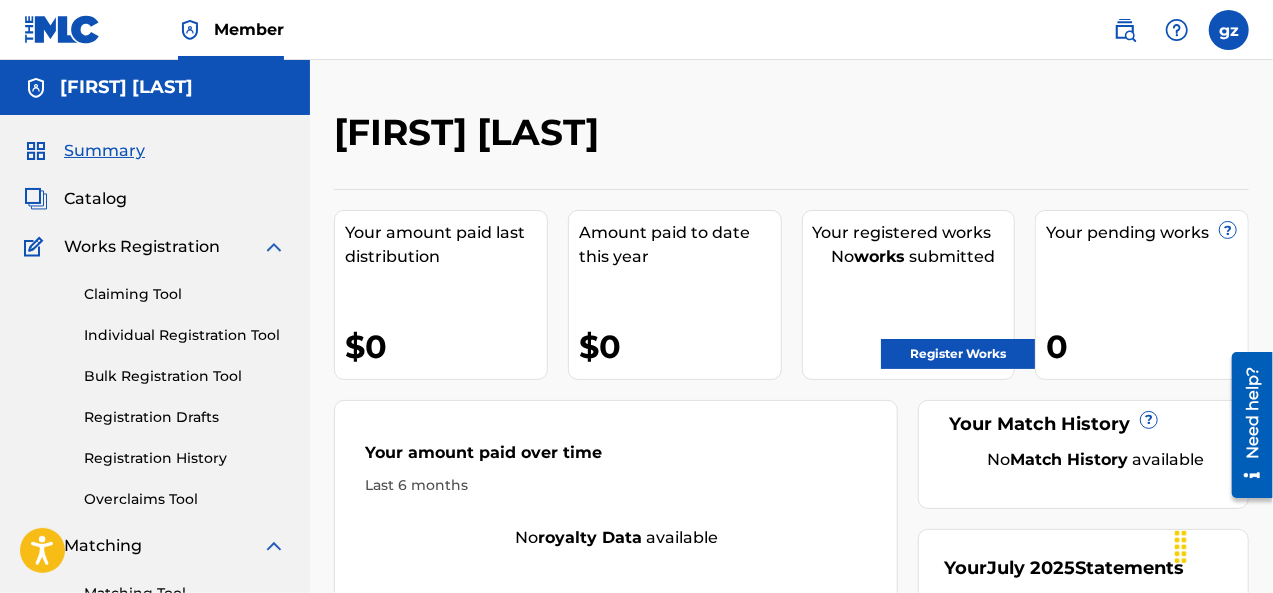 click at bounding box center (0, 593) 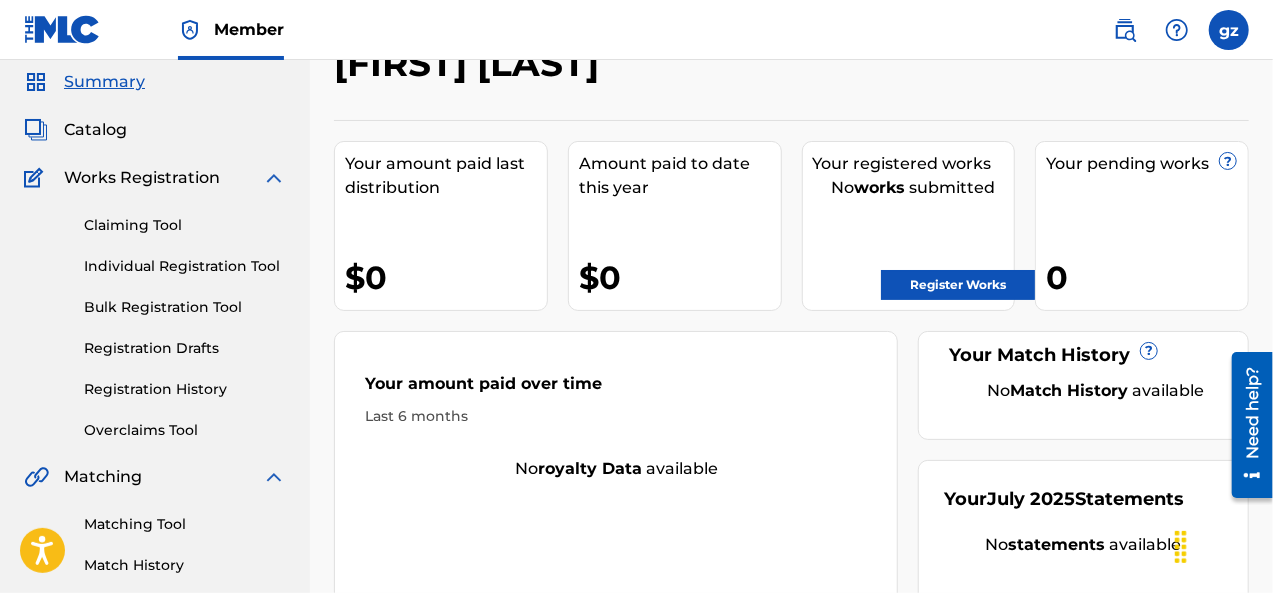scroll, scrollTop: 100, scrollLeft: 0, axis: vertical 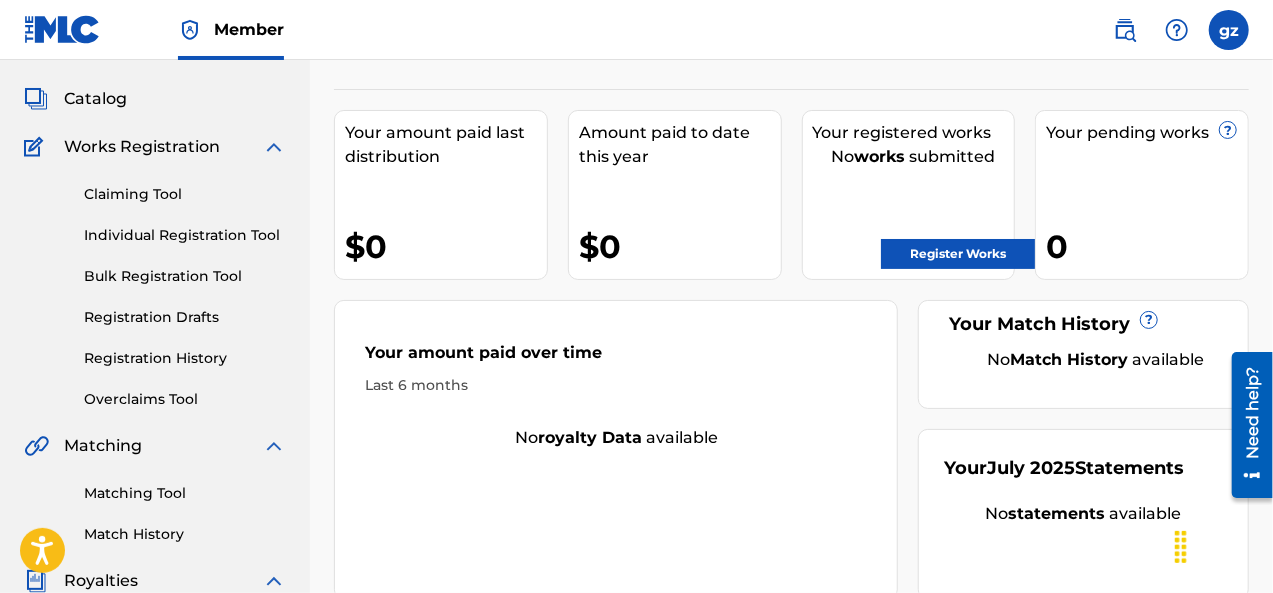 click on "Register Works" at bounding box center [958, 254] 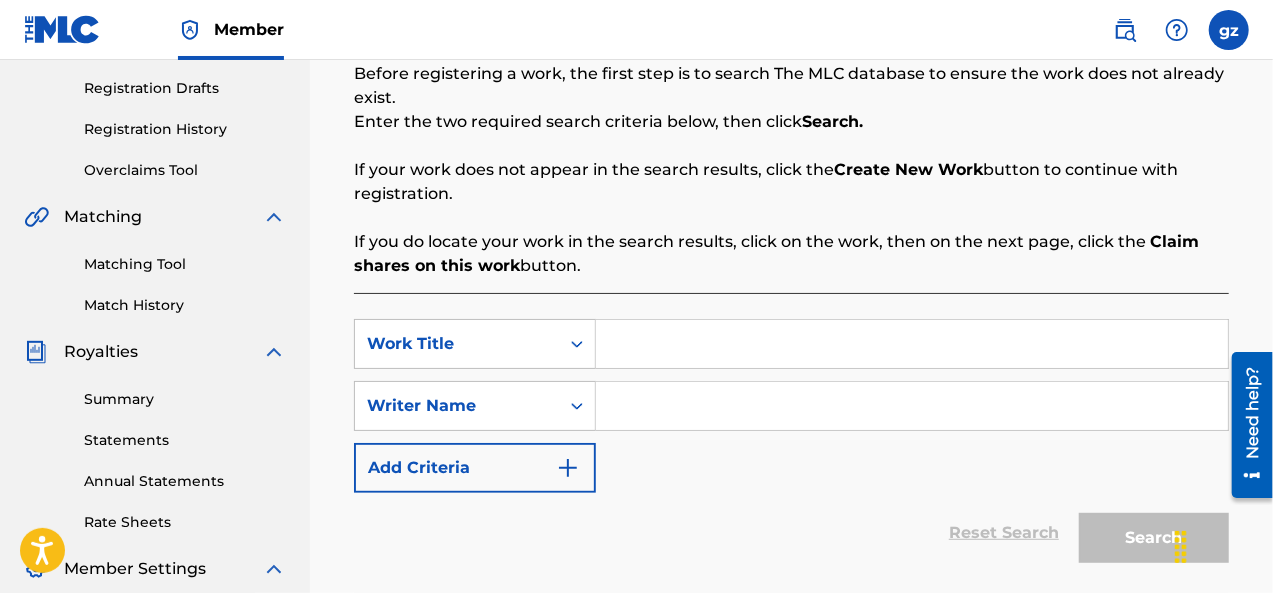 scroll, scrollTop: 400, scrollLeft: 0, axis: vertical 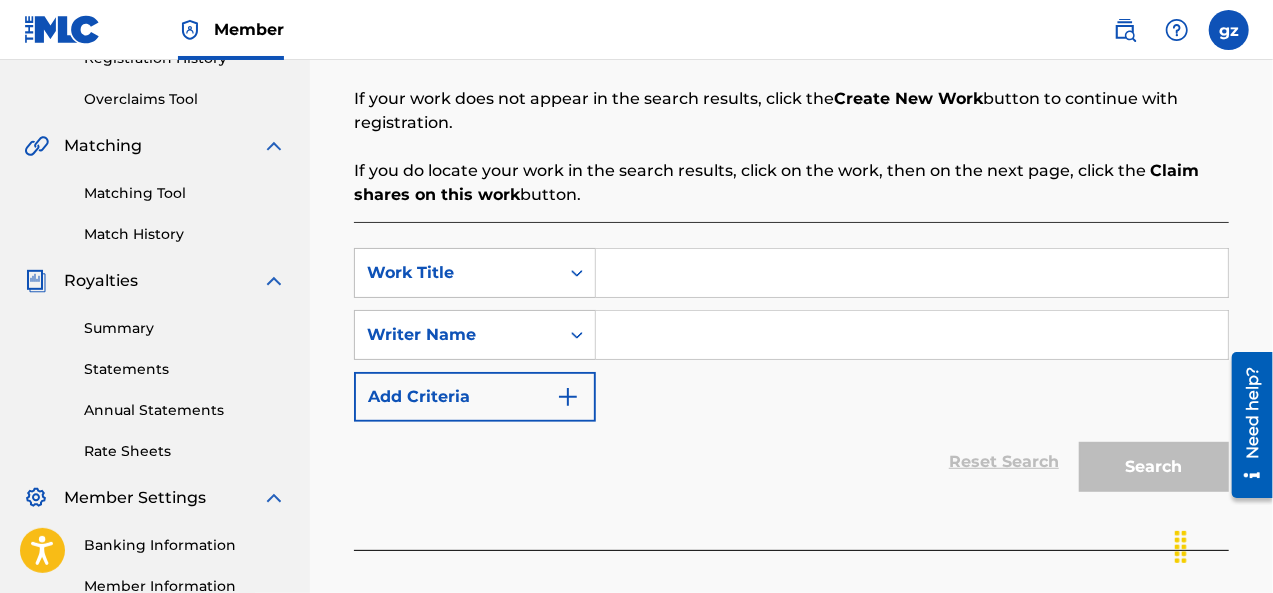 click at bounding box center (912, 273) 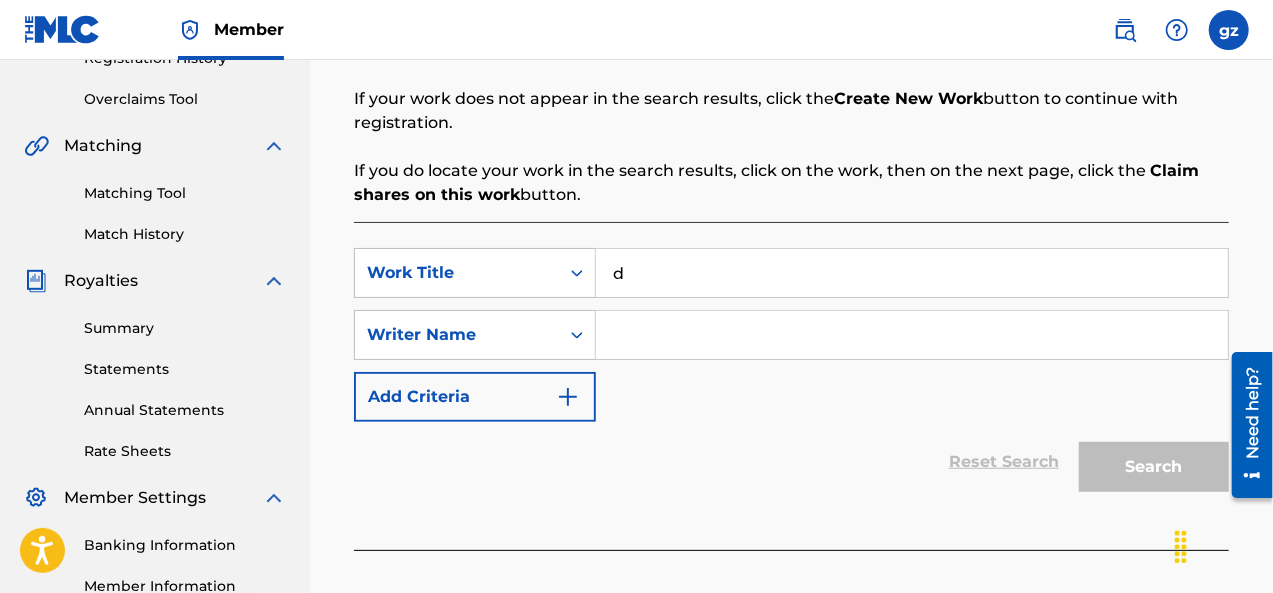 type 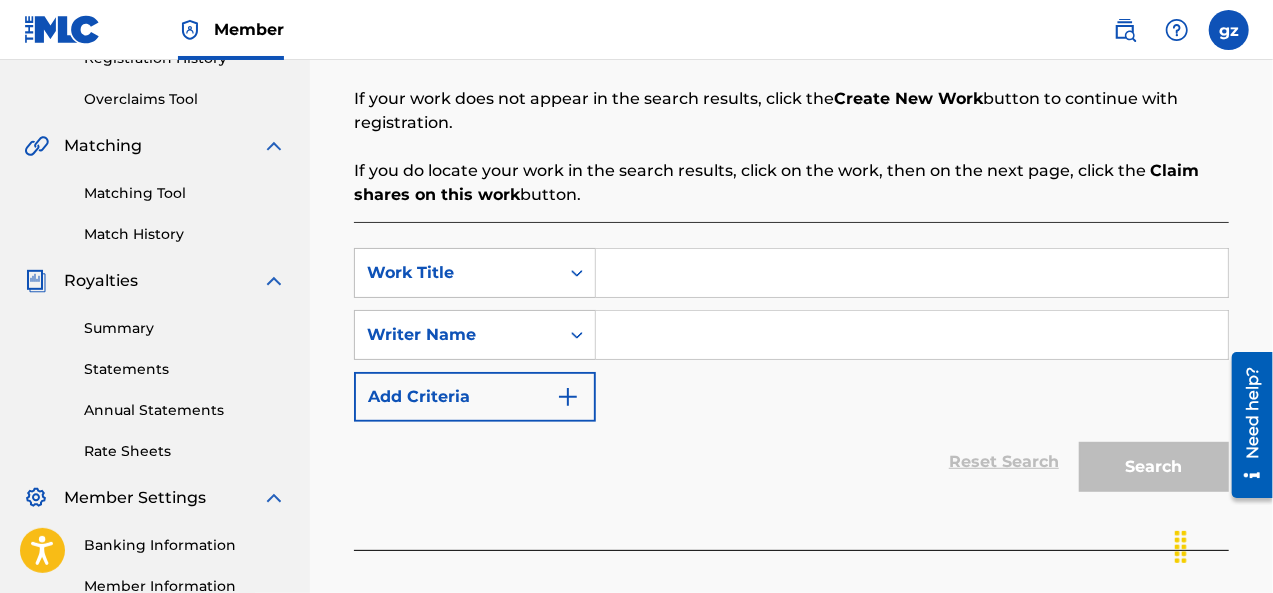 click at bounding box center [912, 335] 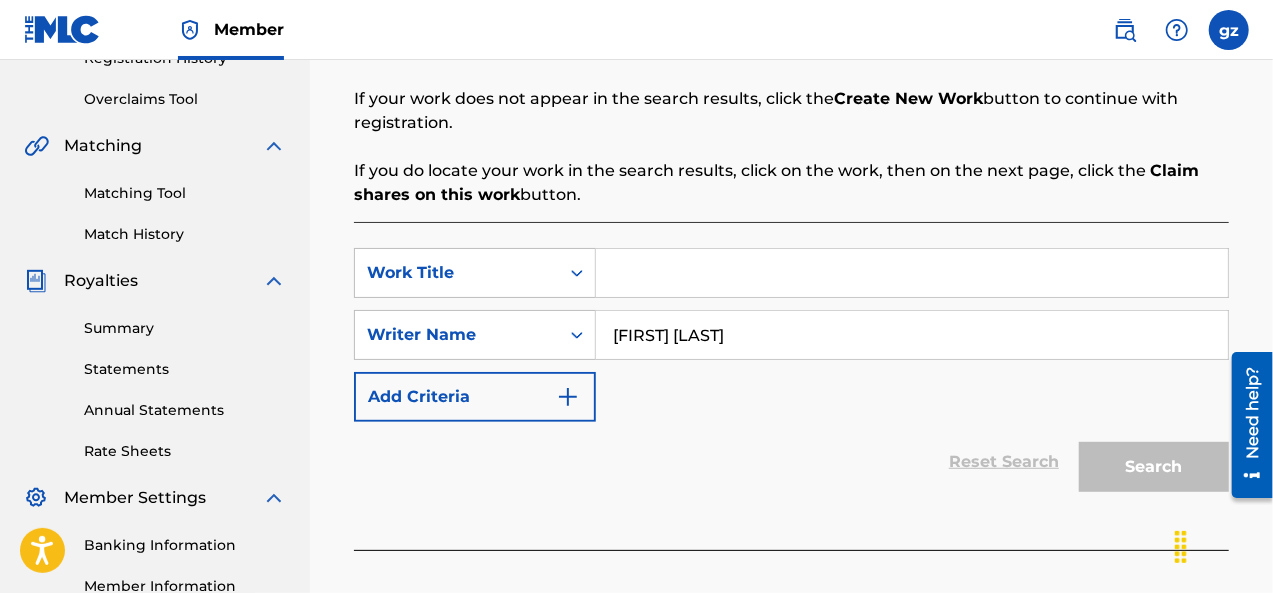 click on "SearchWithCriteriab6eded1b-c5b1-4f87-883f-94c25b59aebc Work Title SearchWithCriteriabc1515fe-52dd-4448-b105-d9410ae0cd6a Writer Name [FIRST] [LAST] Add Criteria" at bounding box center (791, 335) 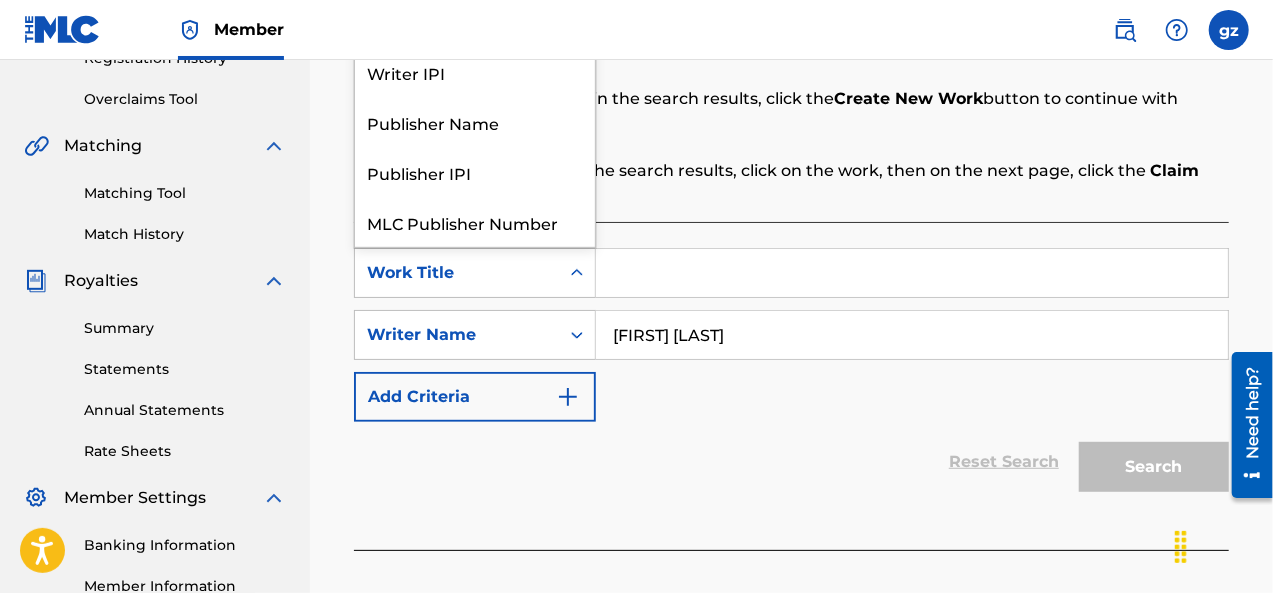 click 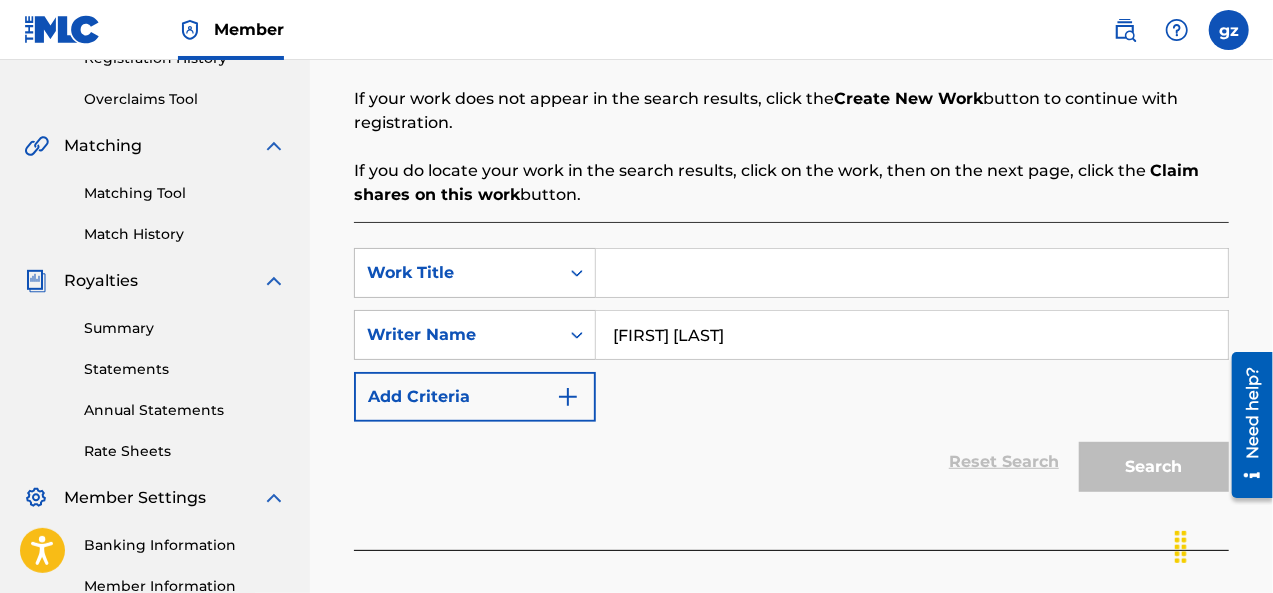 click at bounding box center (912, 273) 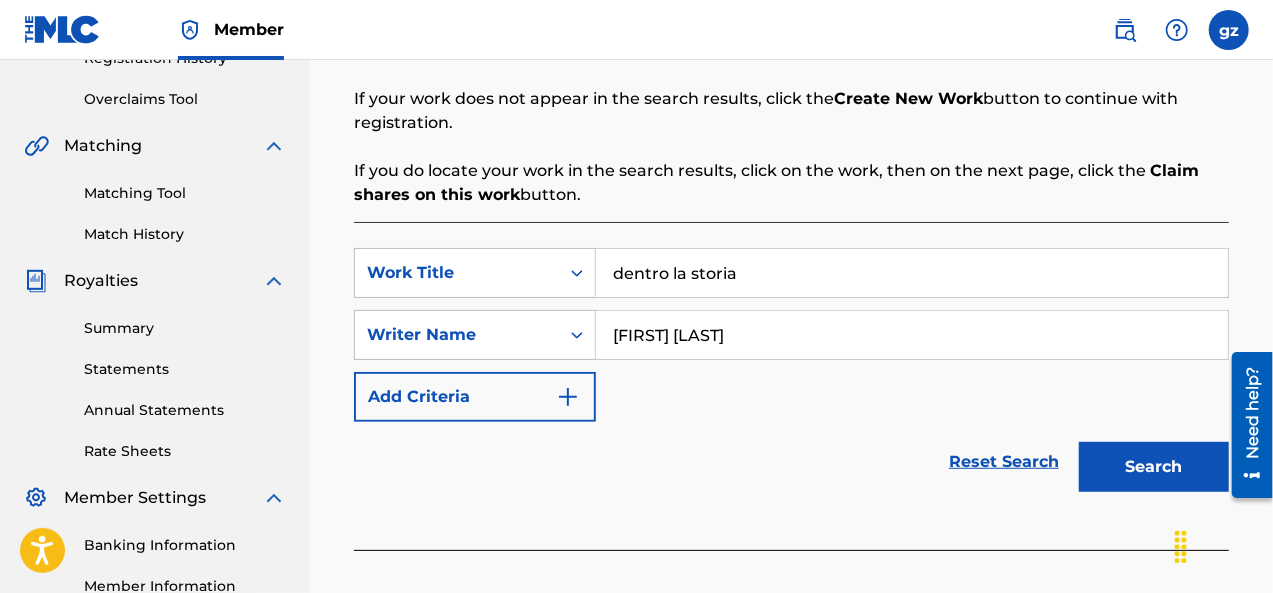 type on "dentro la storia" 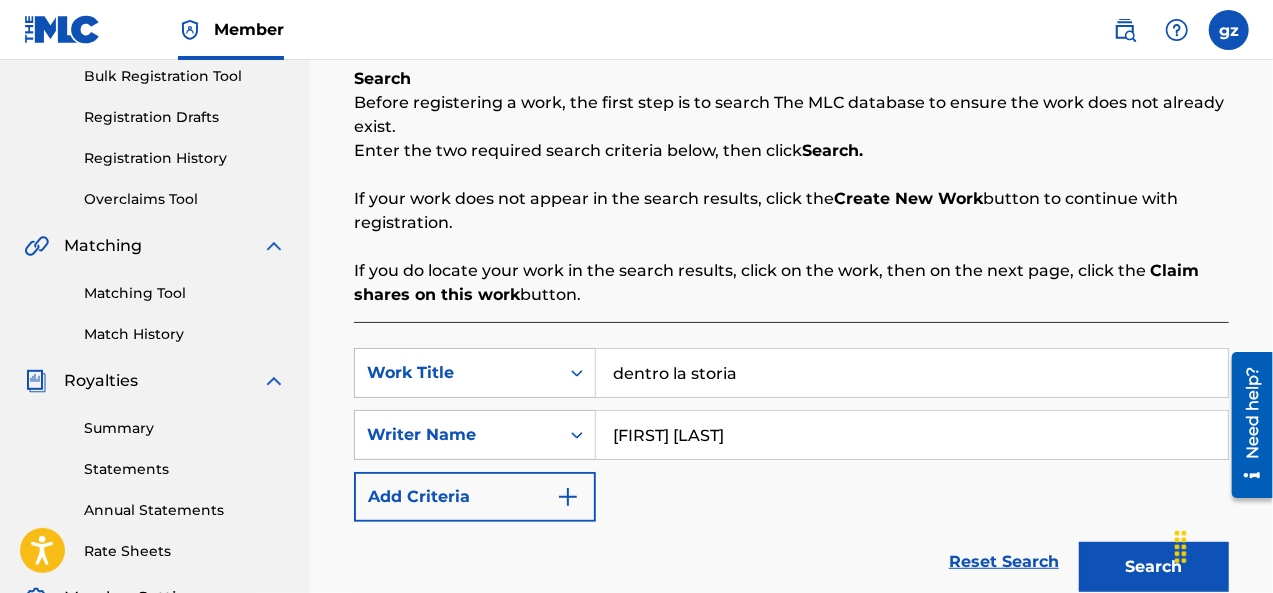 scroll, scrollTop: 200, scrollLeft: 0, axis: vertical 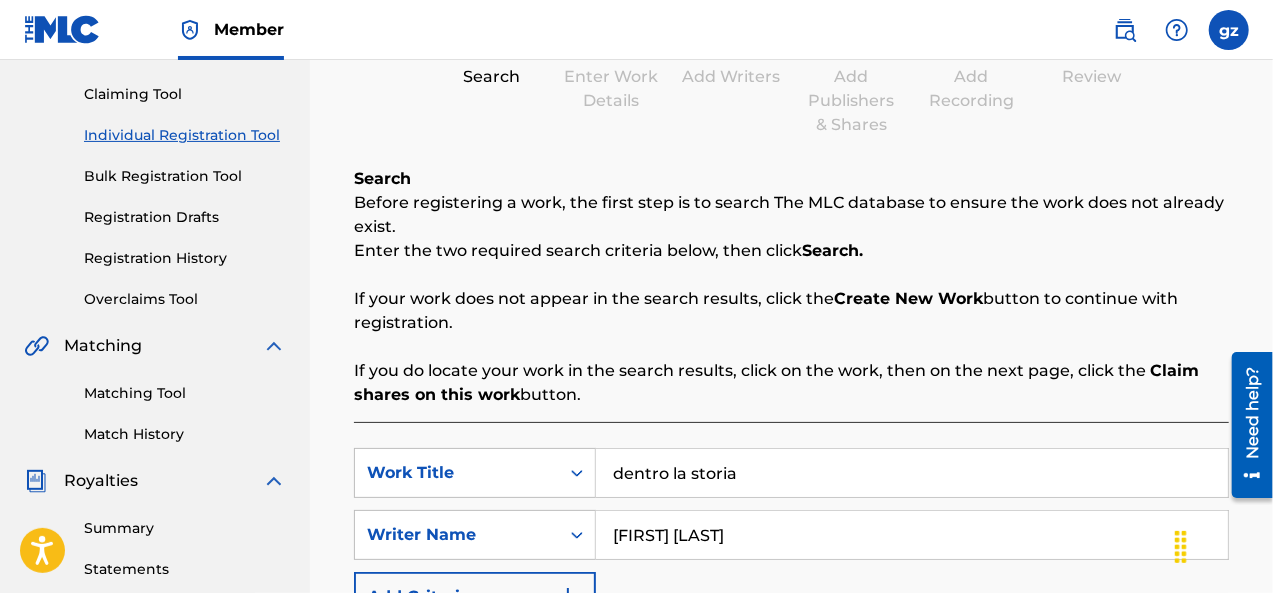 click on "Matching Tool" at bounding box center (185, 393) 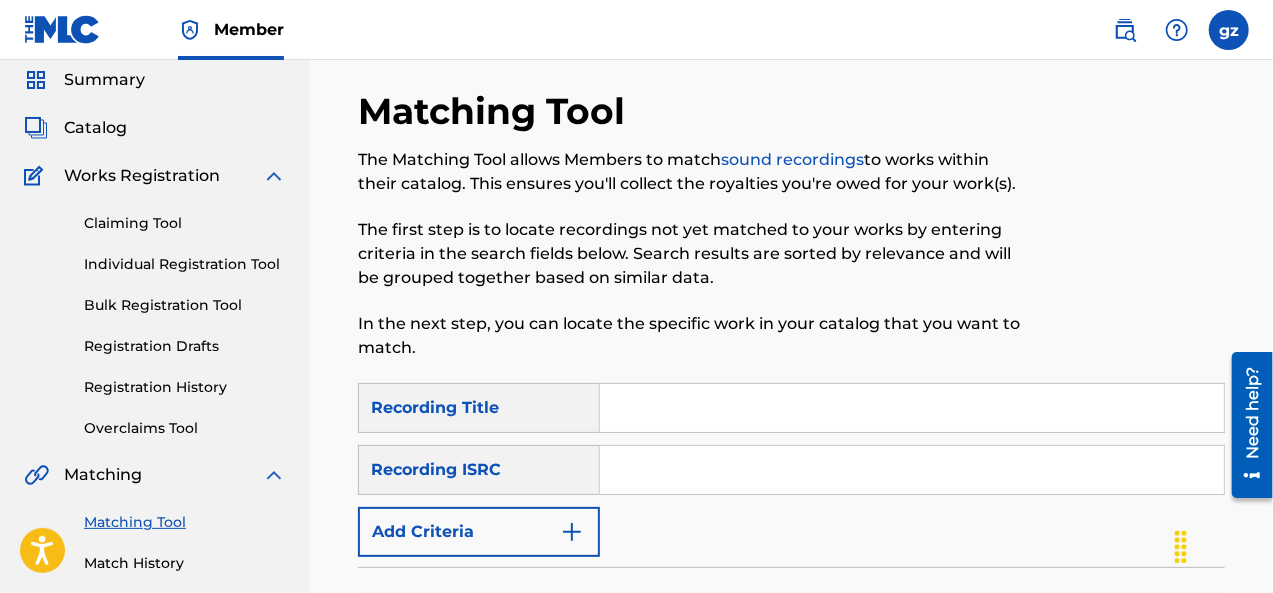 scroll, scrollTop: 100, scrollLeft: 0, axis: vertical 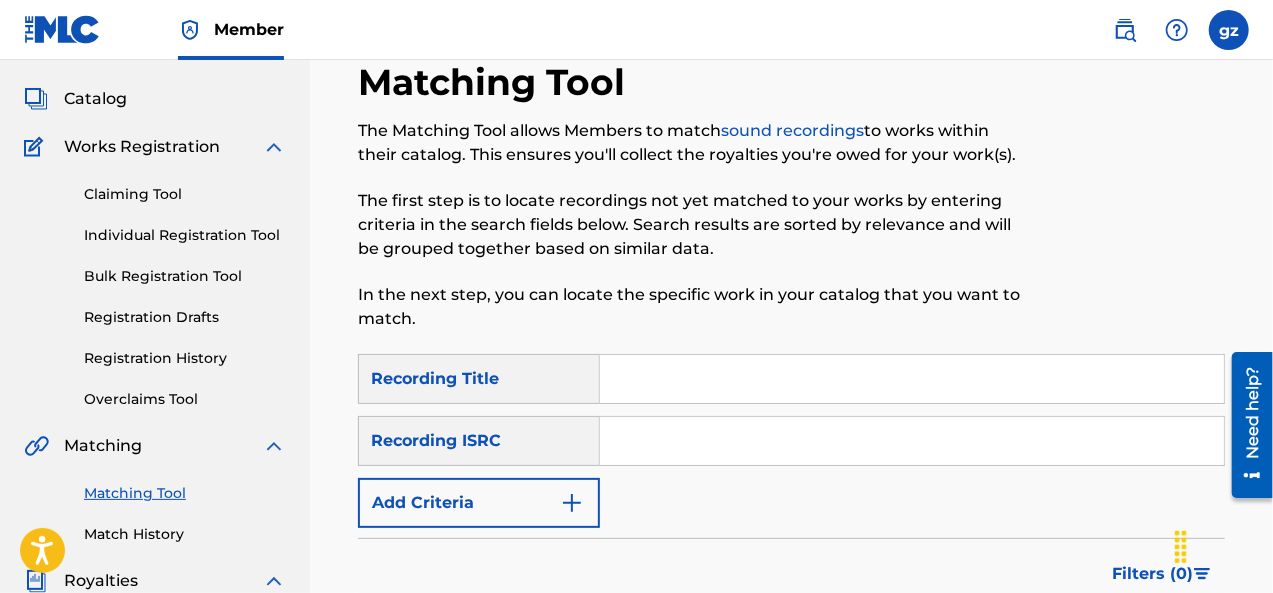 click at bounding box center [912, 379] 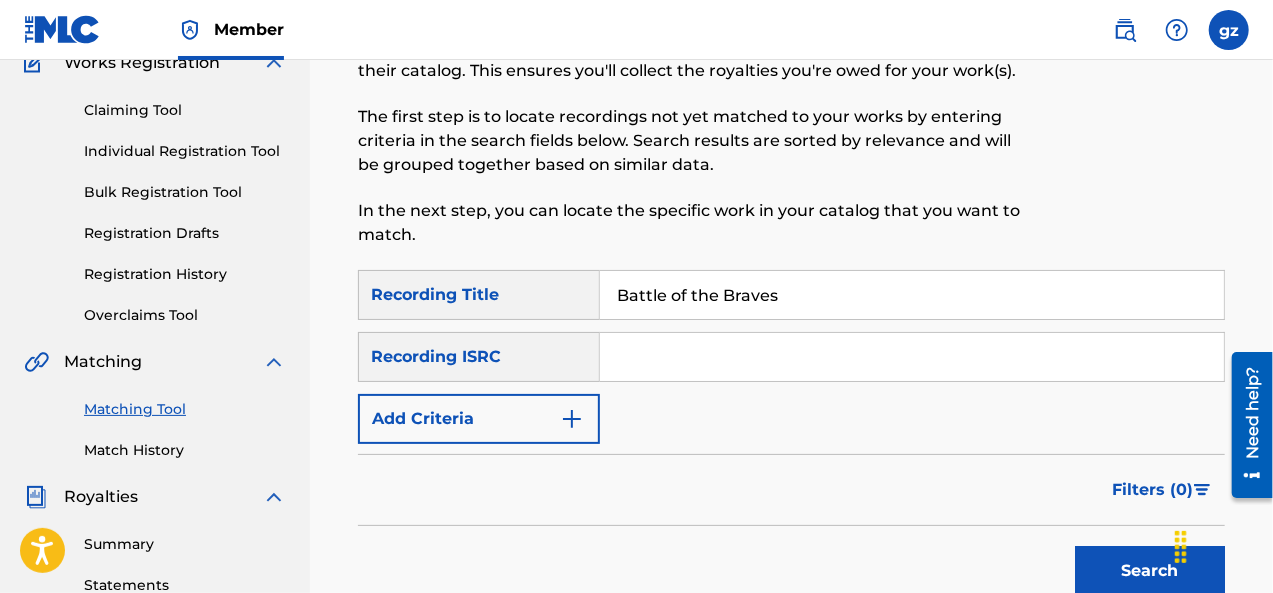 scroll, scrollTop: 300, scrollLeft: 0, axis: vertical 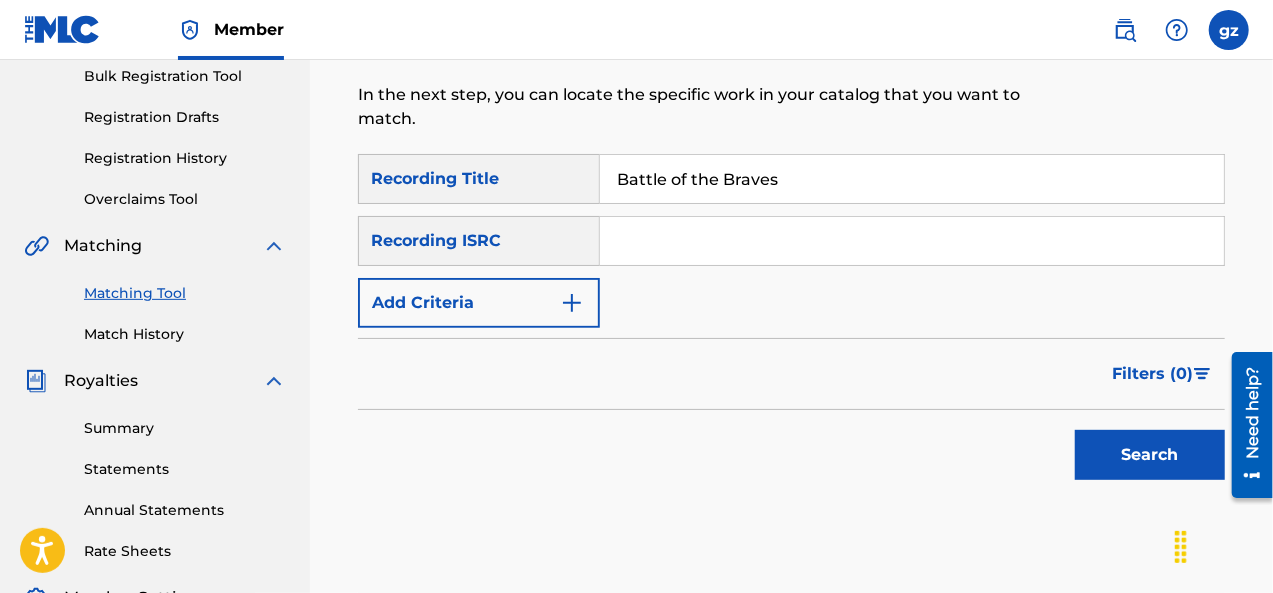 click on "Search" at bounding box center [1150, 455] 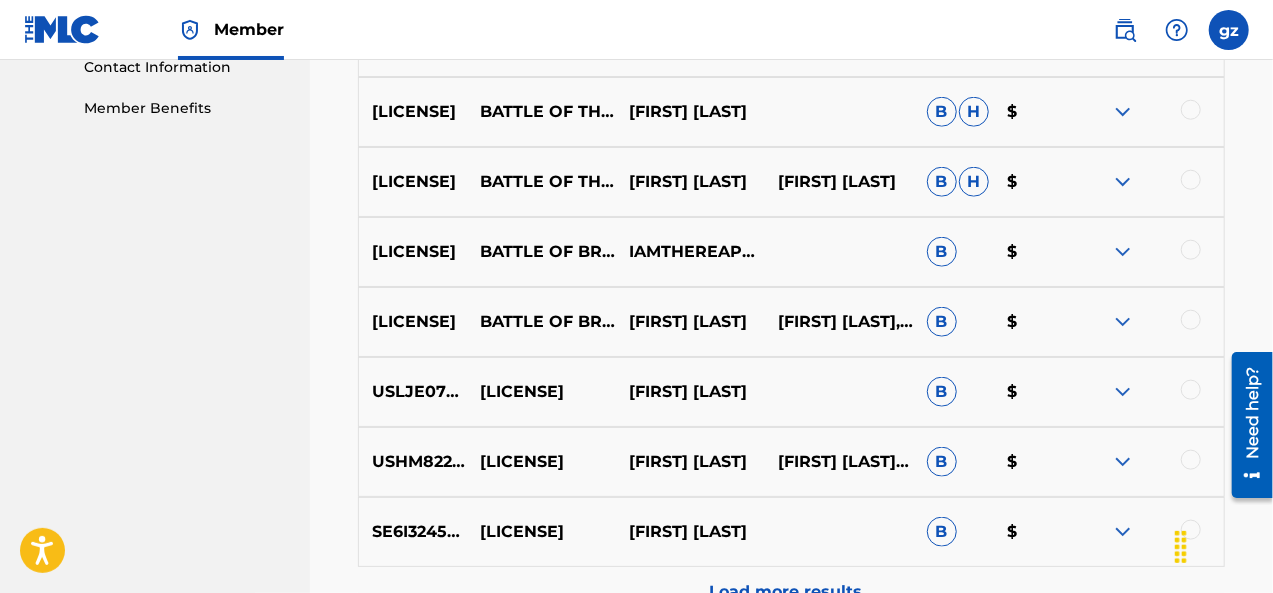 scroll, scrollTop: 1100, scrollLeft: 0, axis: vertical 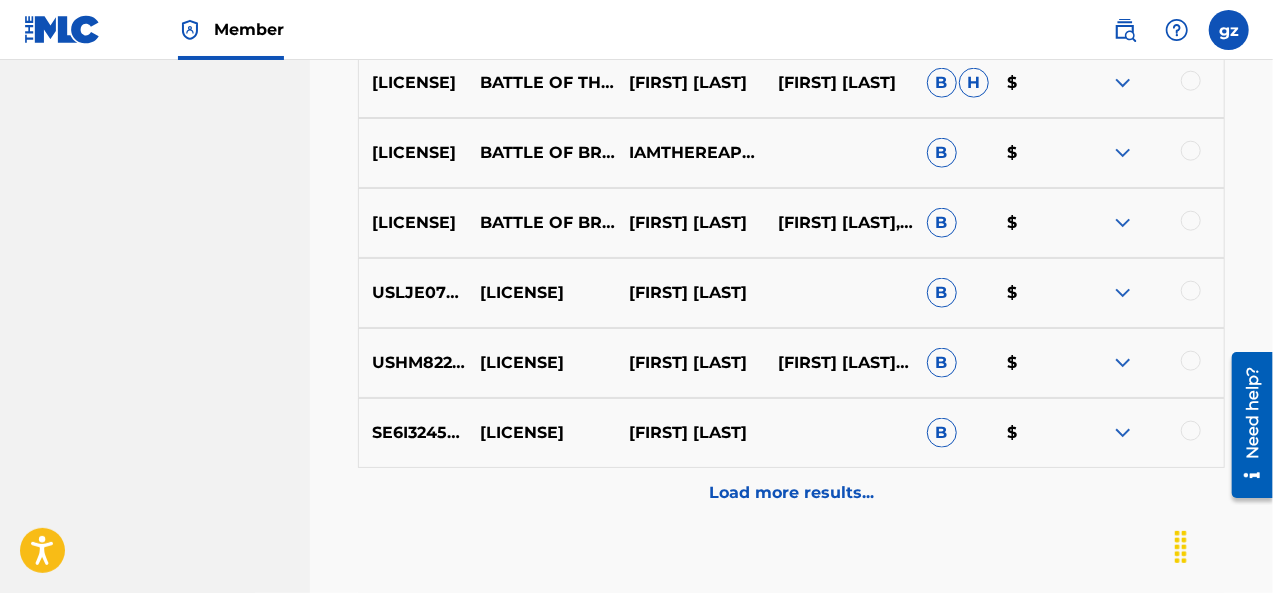 click on "Load more results..." at bounding box center [791, 493] 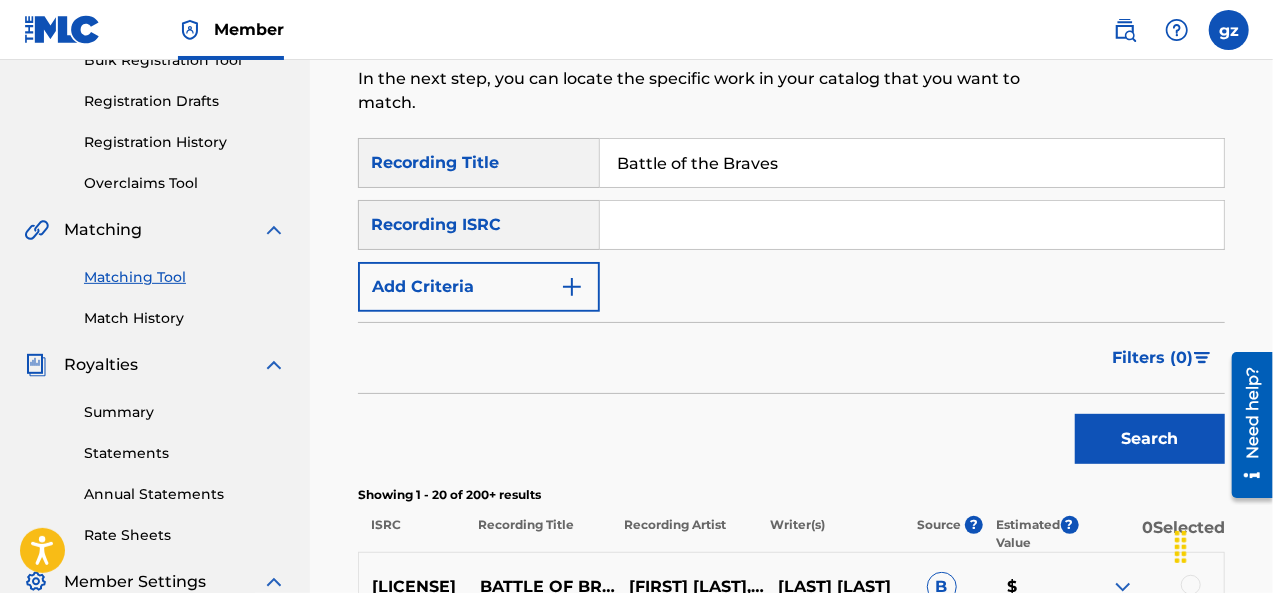 scroll, scrollTop: 200, scrollLeft: 0, axis: vertical 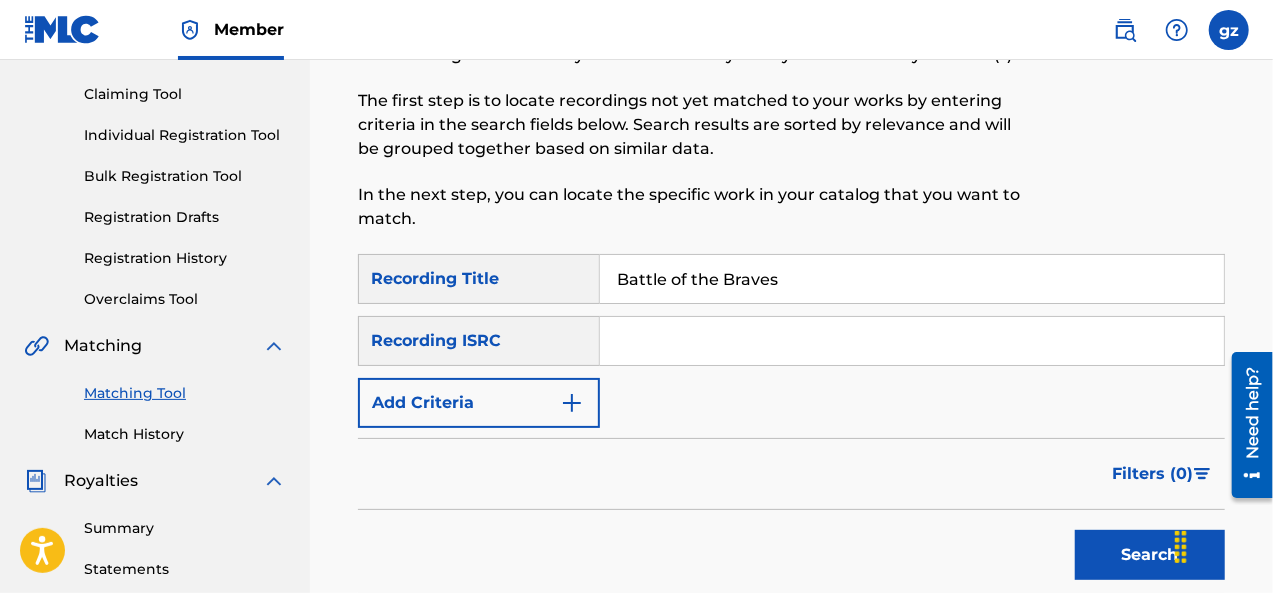 click on "Recording ISRC" at bounding box center [479, 341] 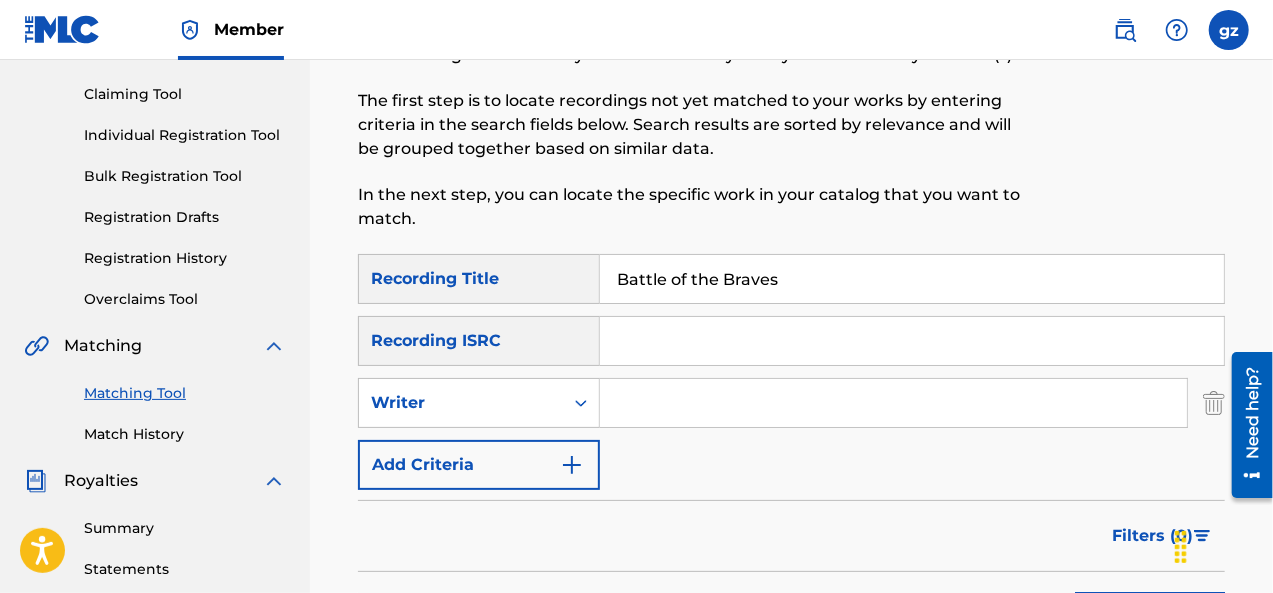 click at bounding box center (893, 403) 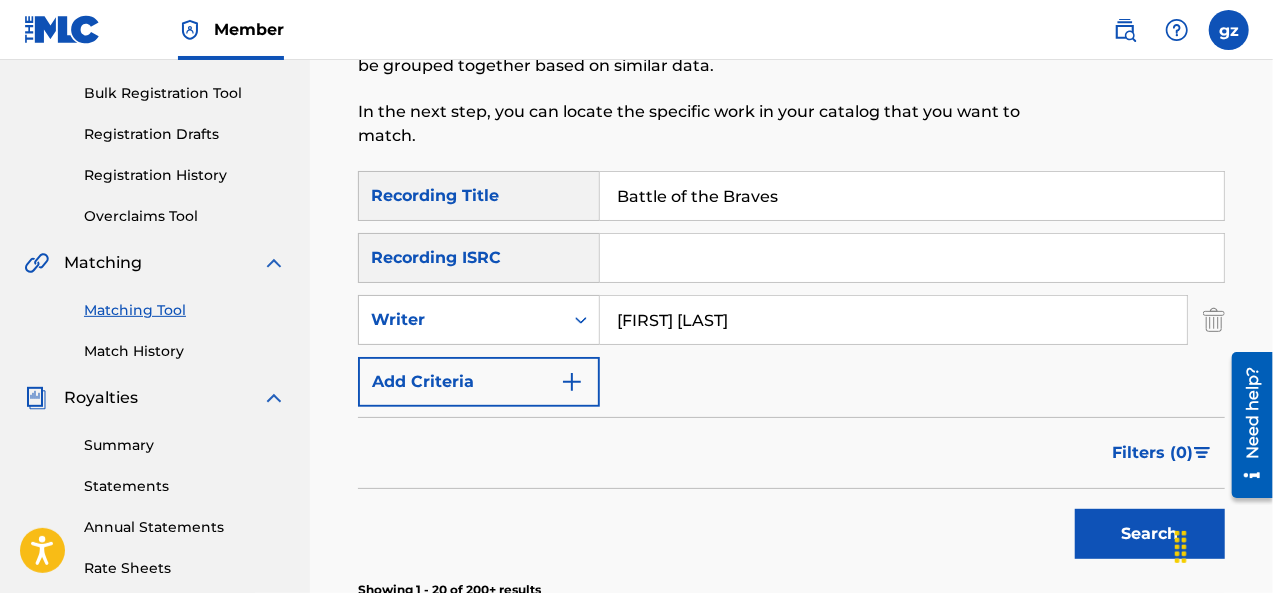 scroll, scrollTop: 400, scrollLeft: 0, axis: vertical 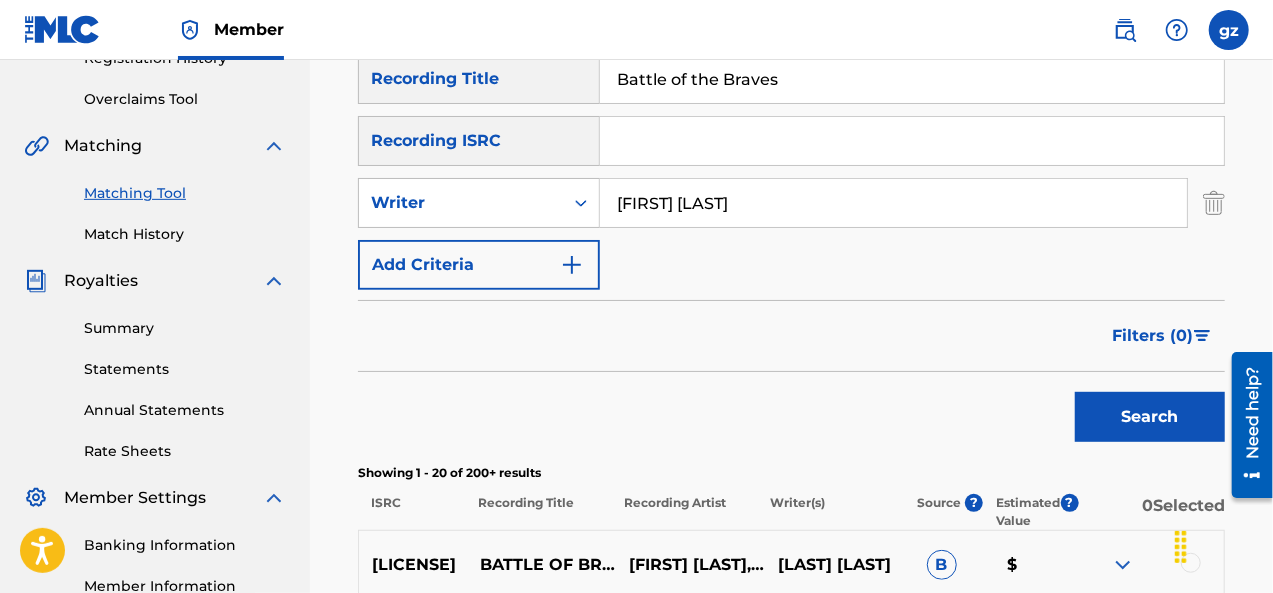 type on "[FIRST] [LAST]" 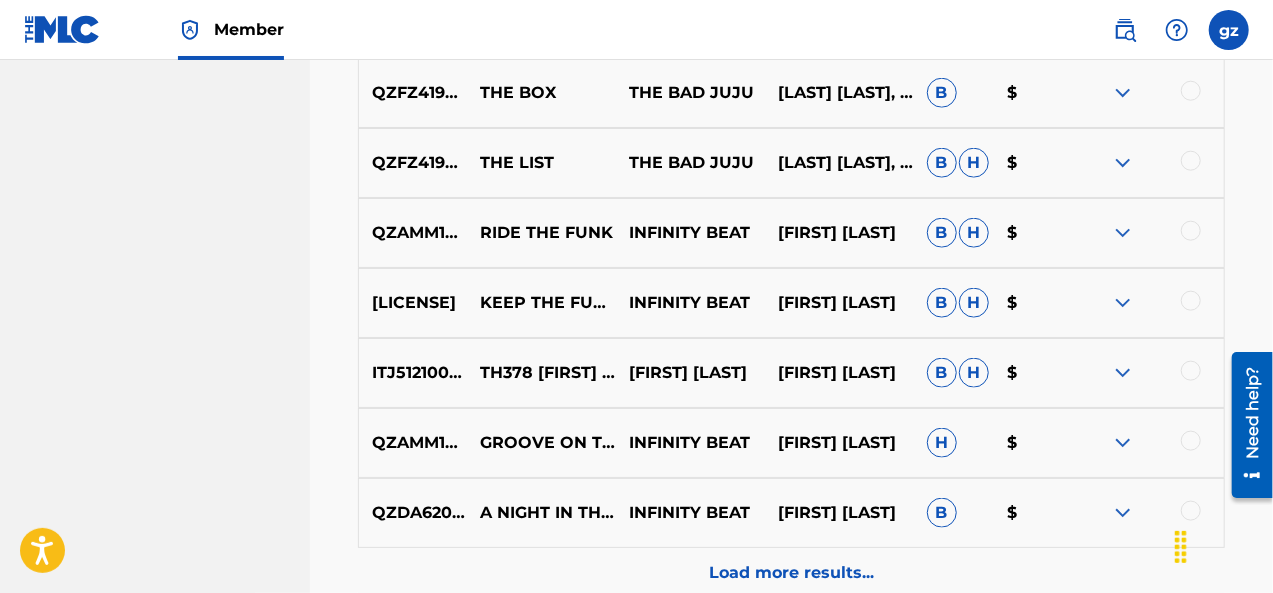 scroll, scrollTop: 1182, scrollLeft: 0, axis: vertical 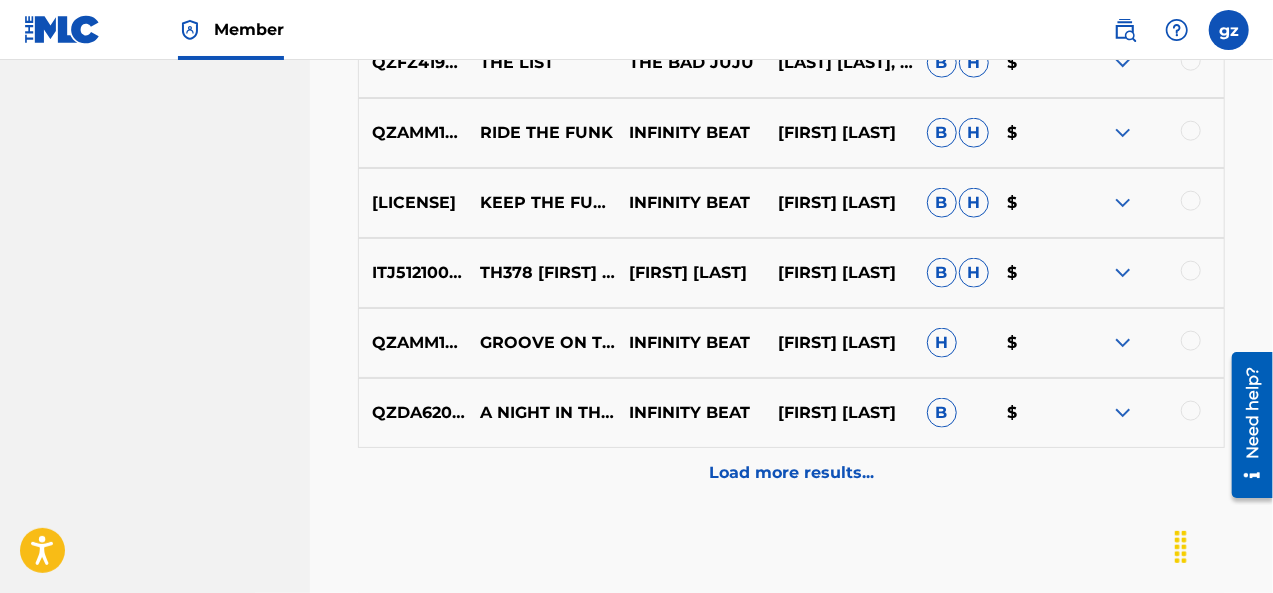 click on "Load more results..." at bounding box center [791, 473] 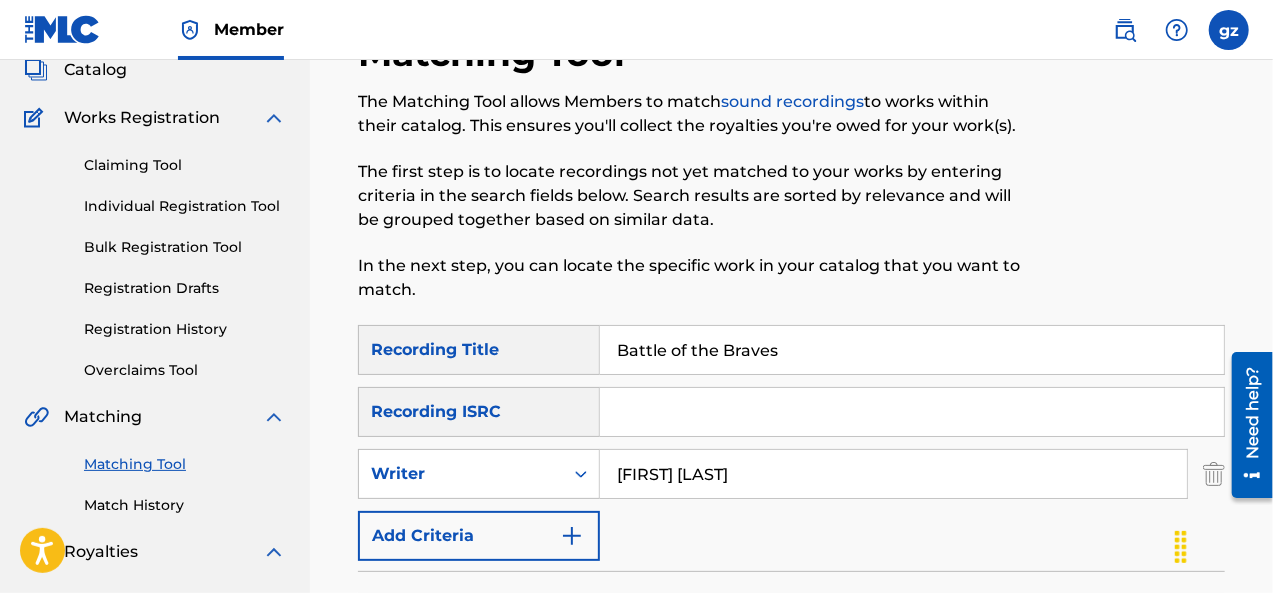 scroll, scrollTop: 300, scrollLeft: 0, axis: vertical 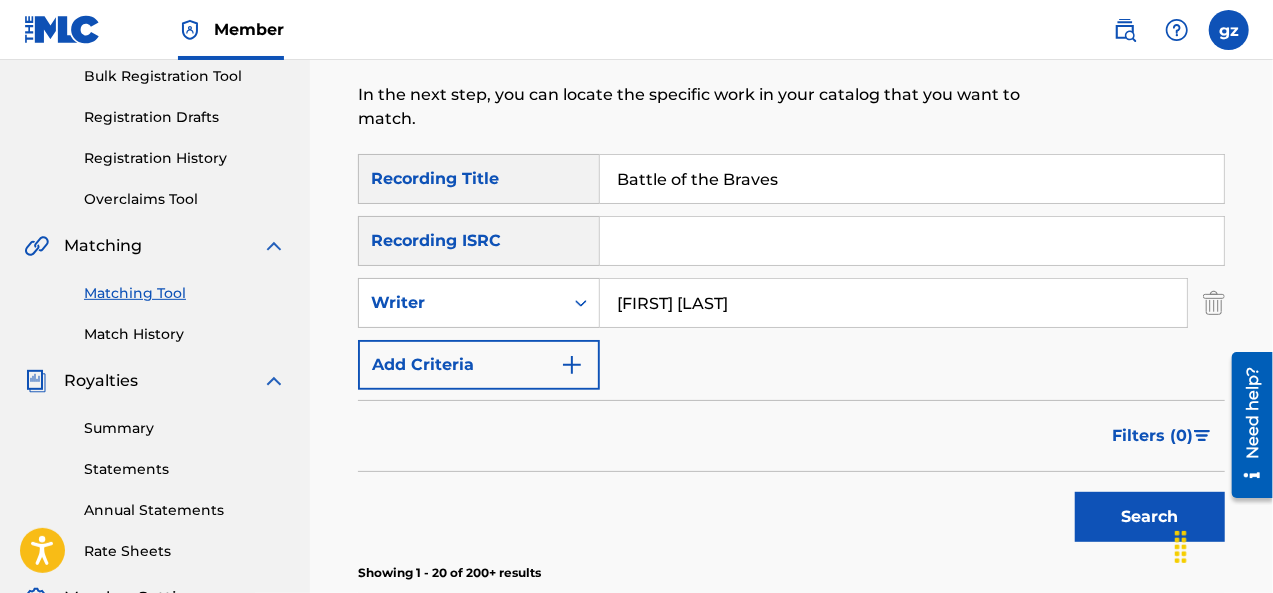 click on "Match History" at bounding box center (185, 334) 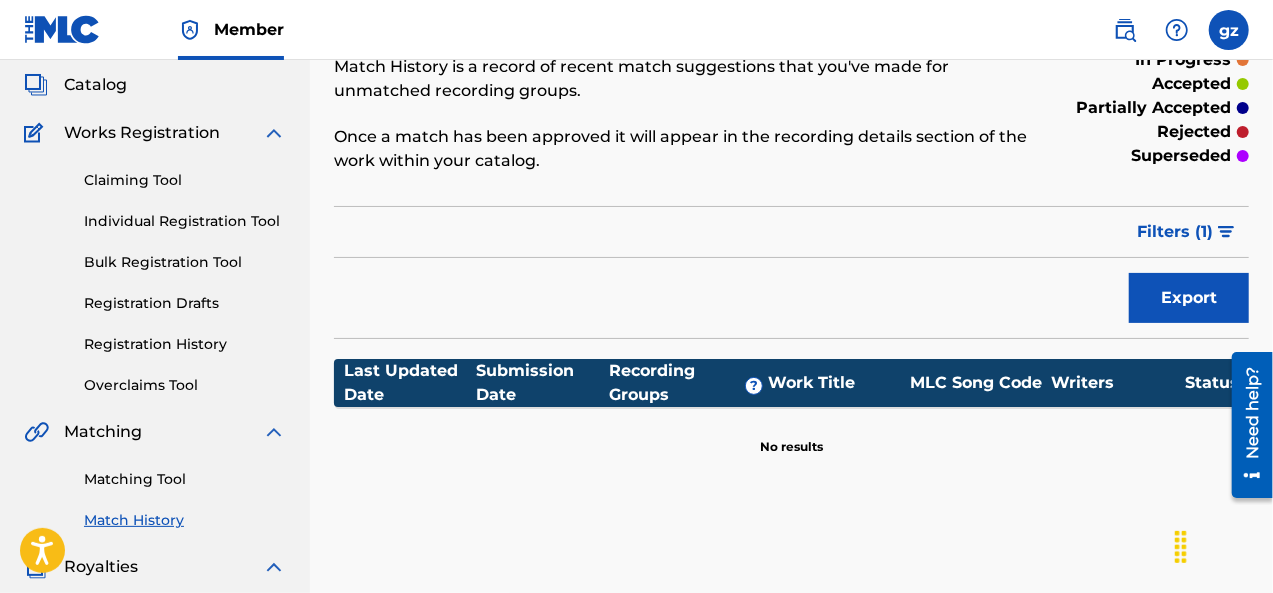 scroll, scrollTop: 0, scrollLeft: 0, axis: both 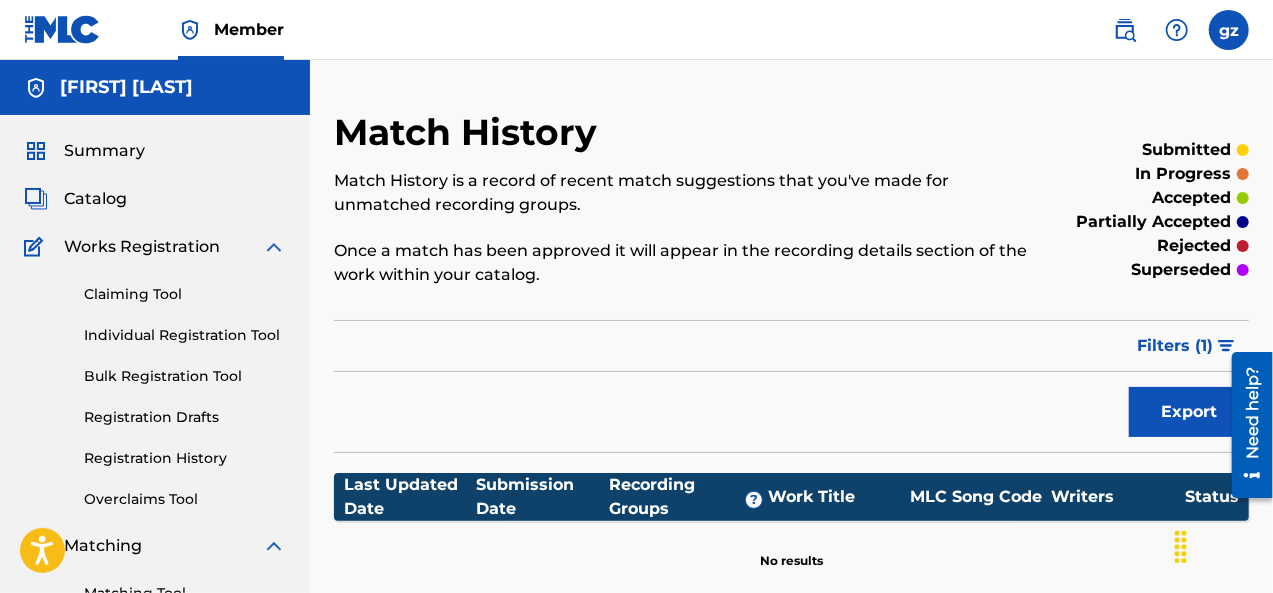 click on "Registration History" at bounding box center [185, 458] 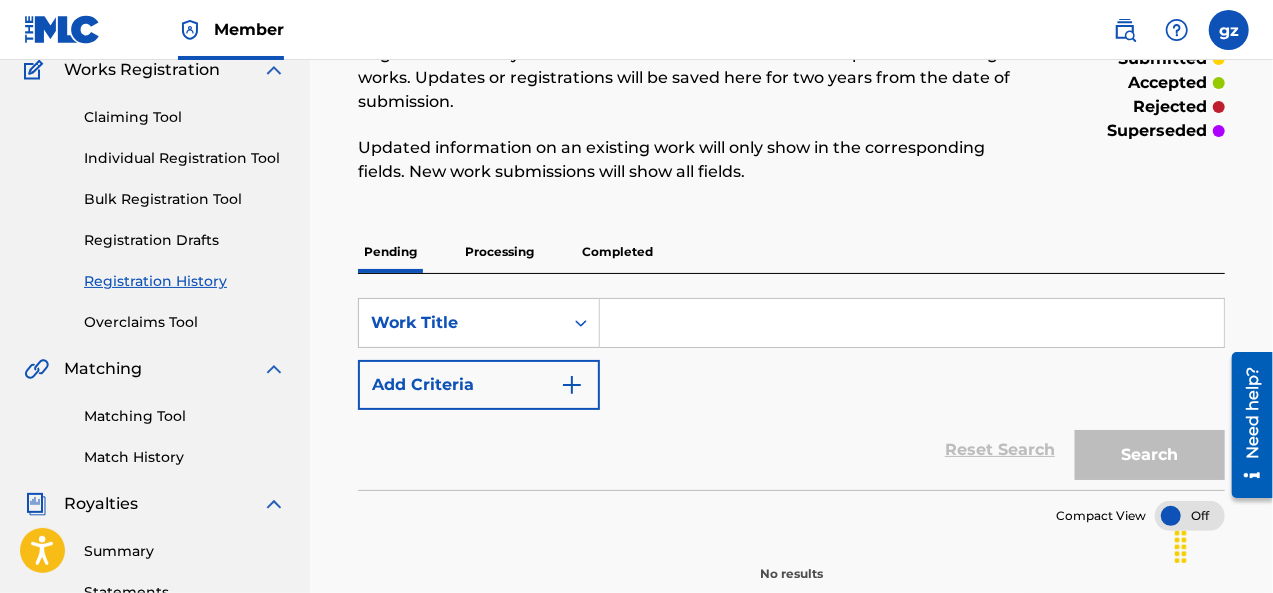 scroll, scrollTop: 300, scrollLeft: 0, axis: vertical 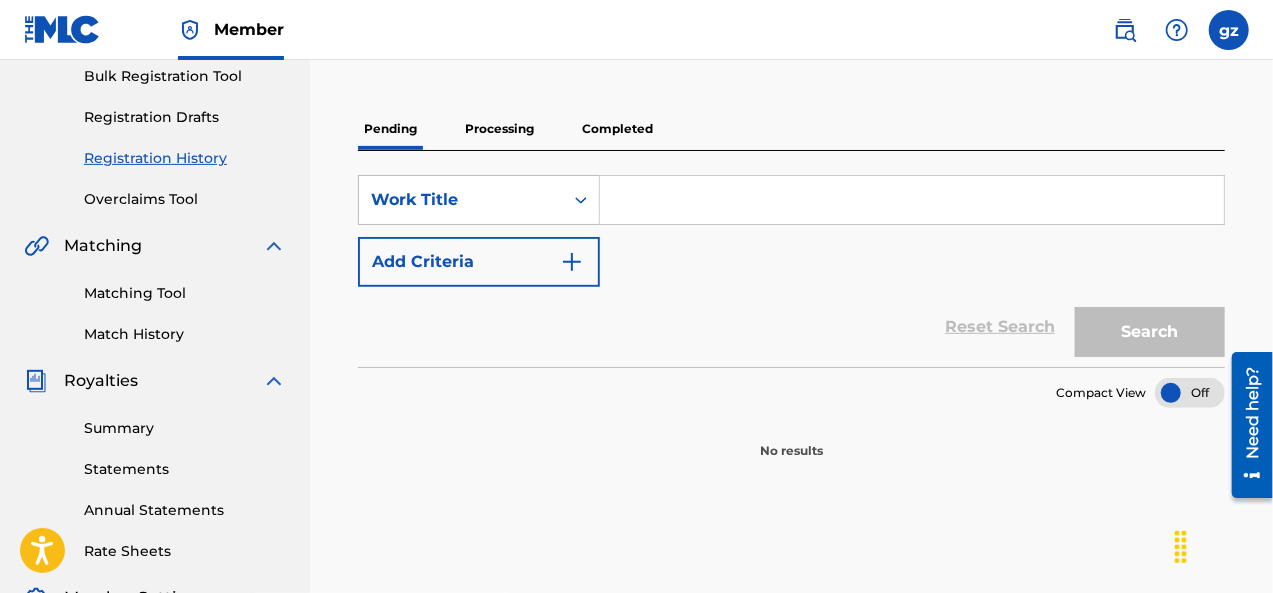 click on "Processing" at bounding box center [499, 129] 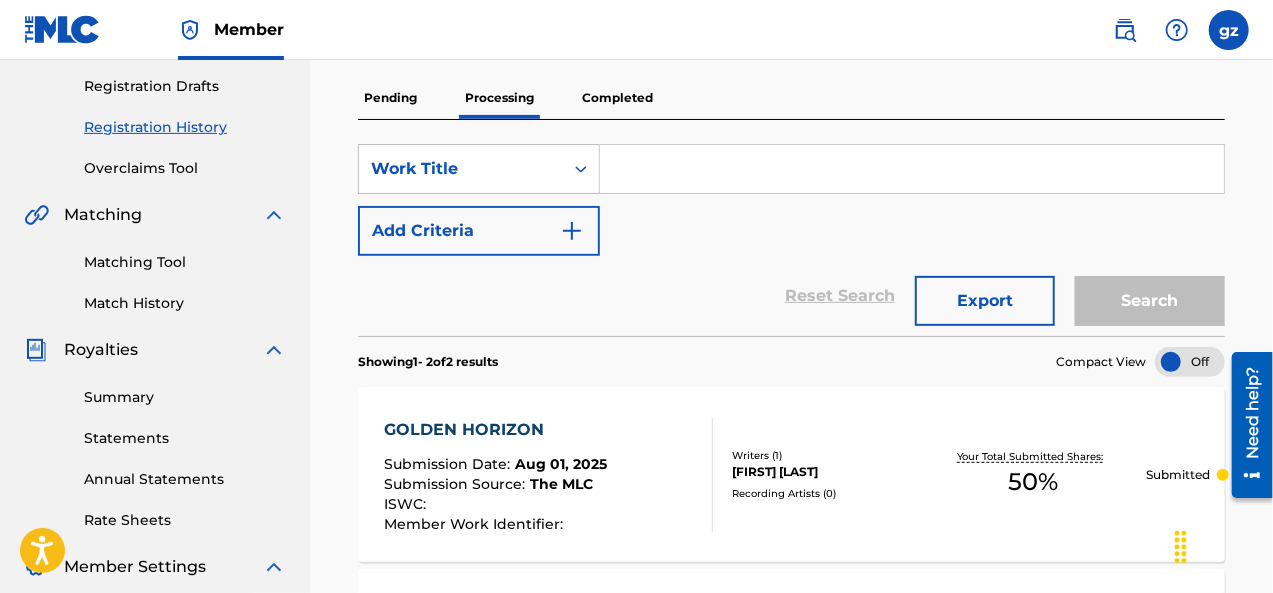scroll, scrollTop: 300, scrollLeft: 0, axis: vertical 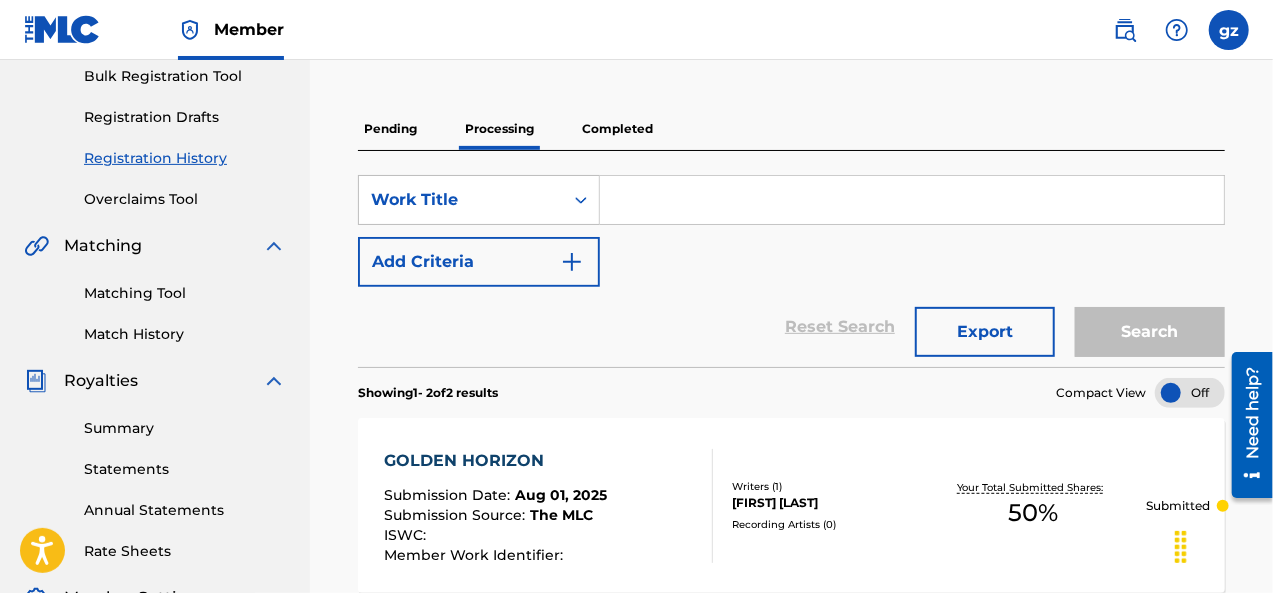 click at bounding box center (912, 200) 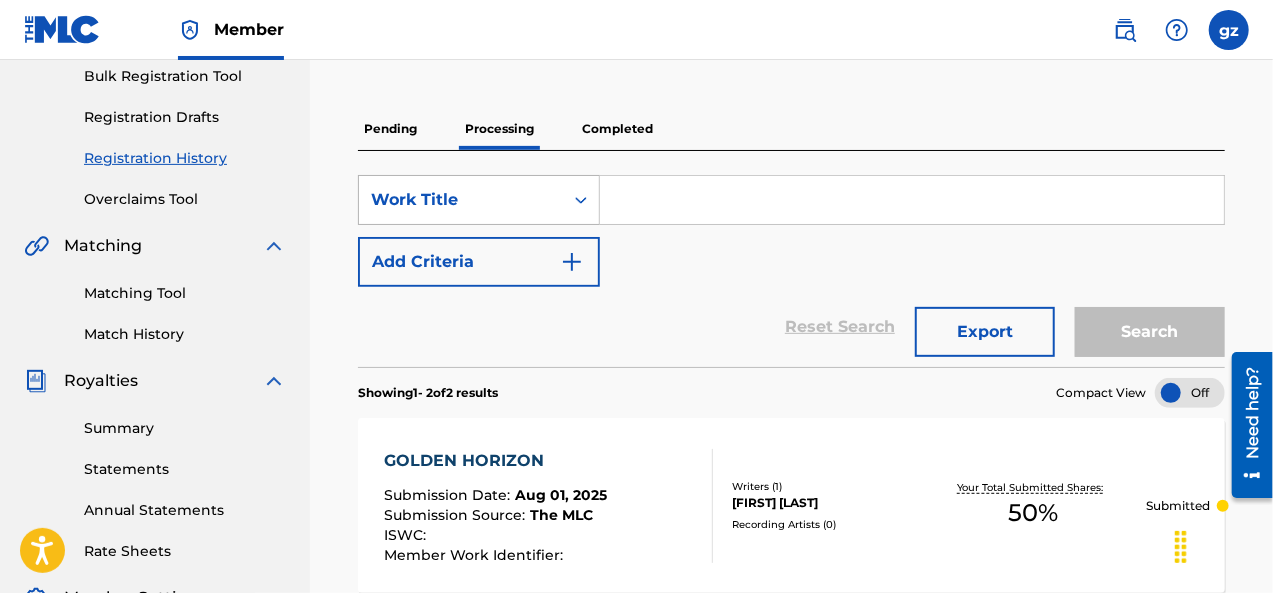 click 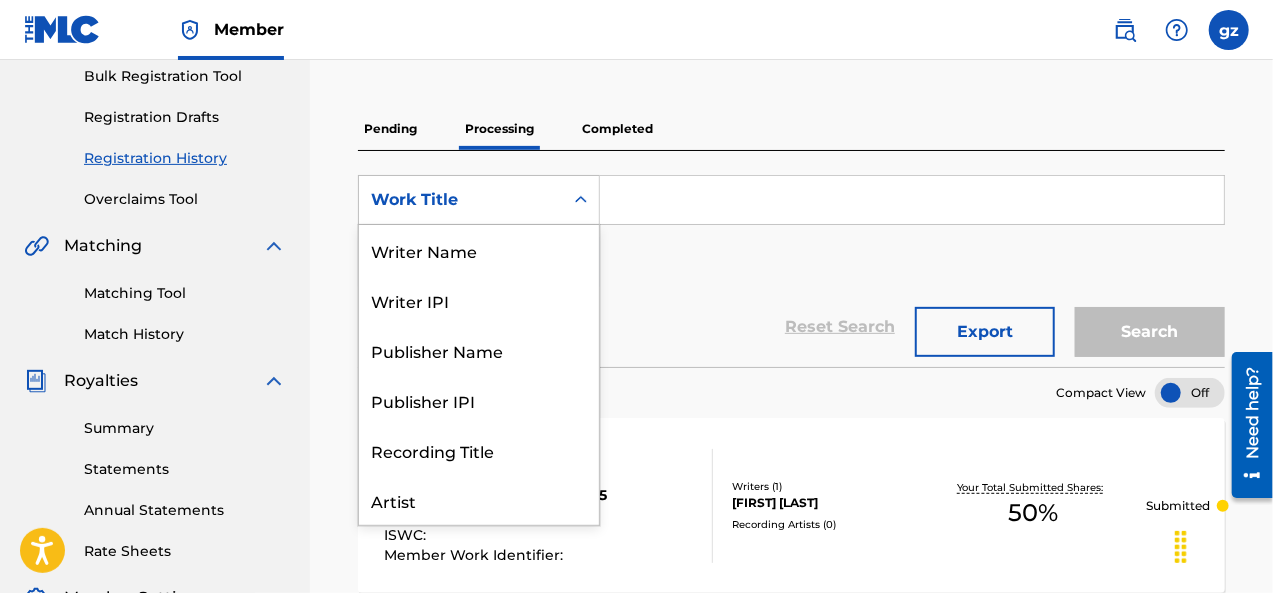 scroll, scrollTop: 100, scrollLeft: 0, axis: vertical 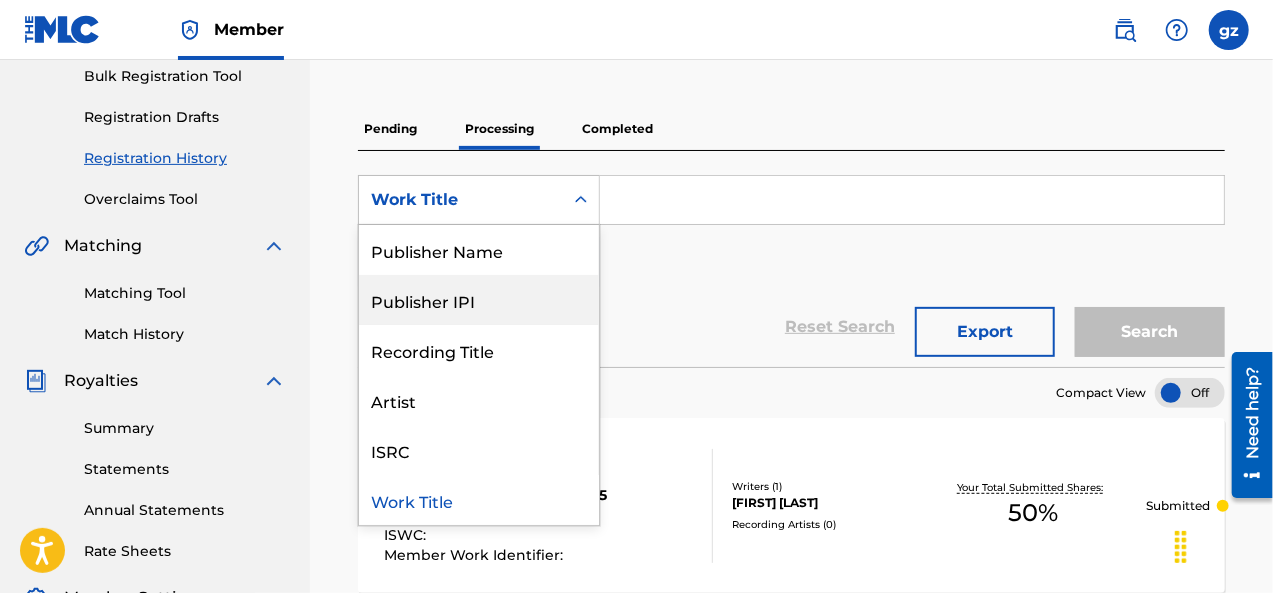 click on "Publisher IPI" at bounding box center (479, 300) 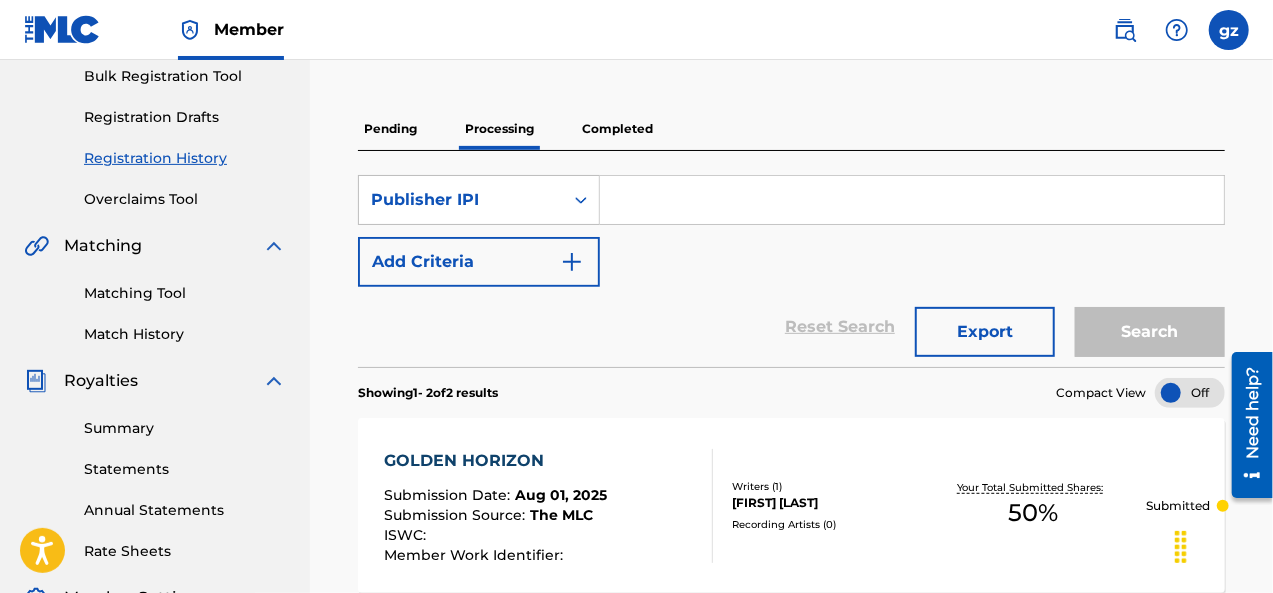 click at bounding box center (912, 200) 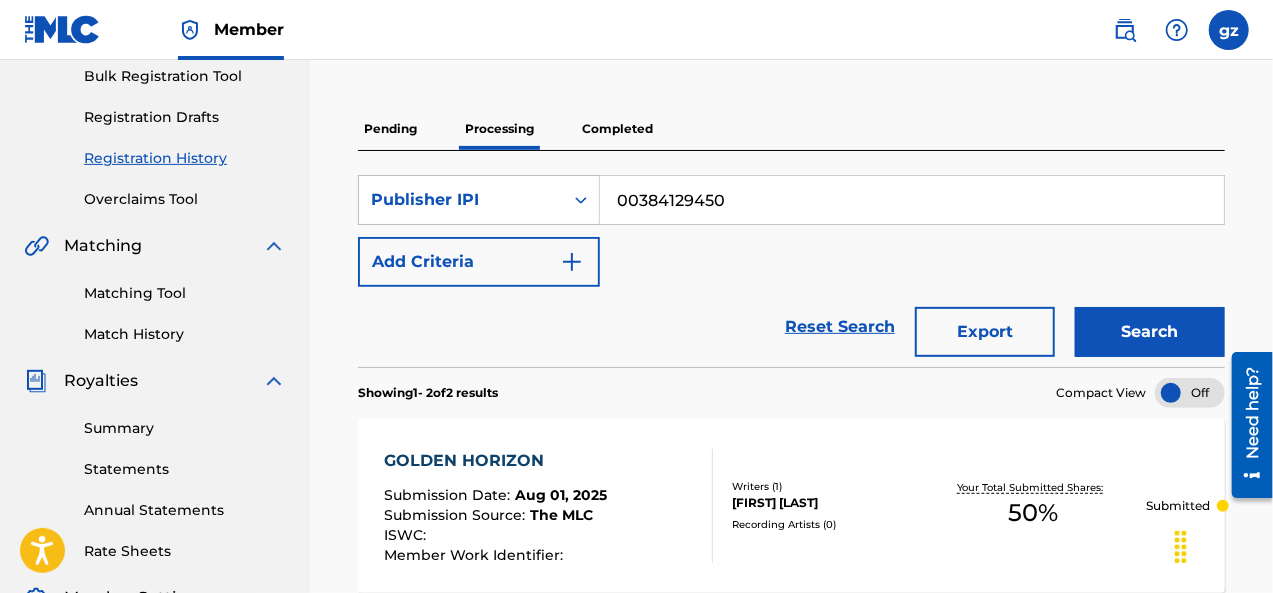 click on "Search" at bounding box center [1150, 332] 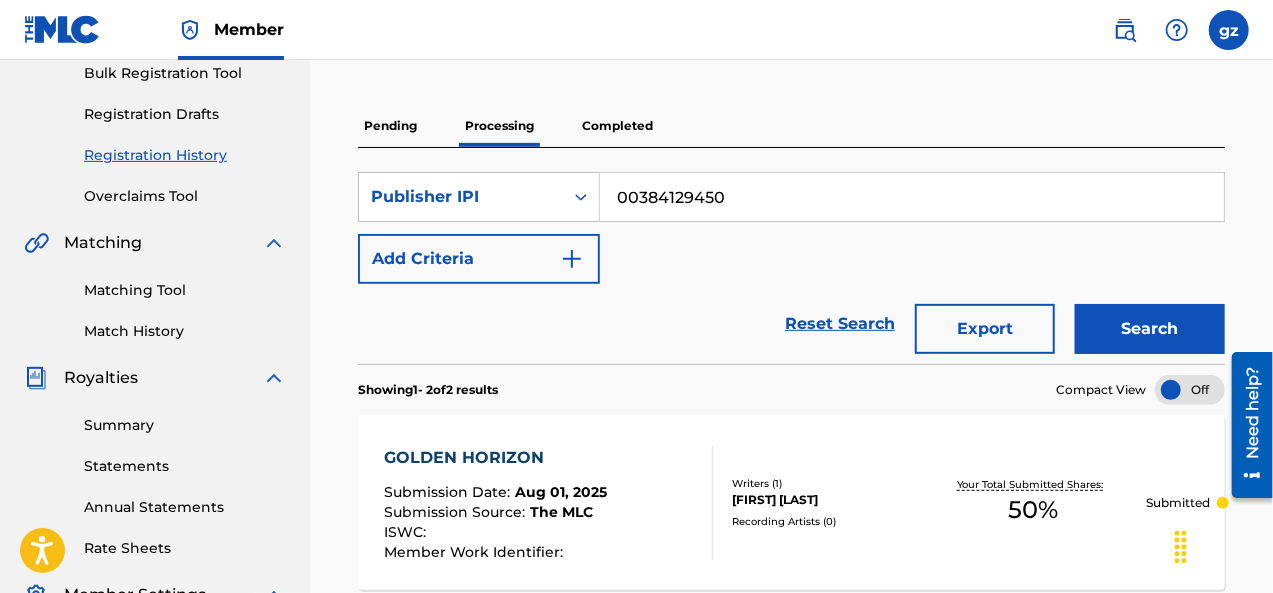 scroll, scrollTop: 203, scrollLeft: 0, axis: vertical 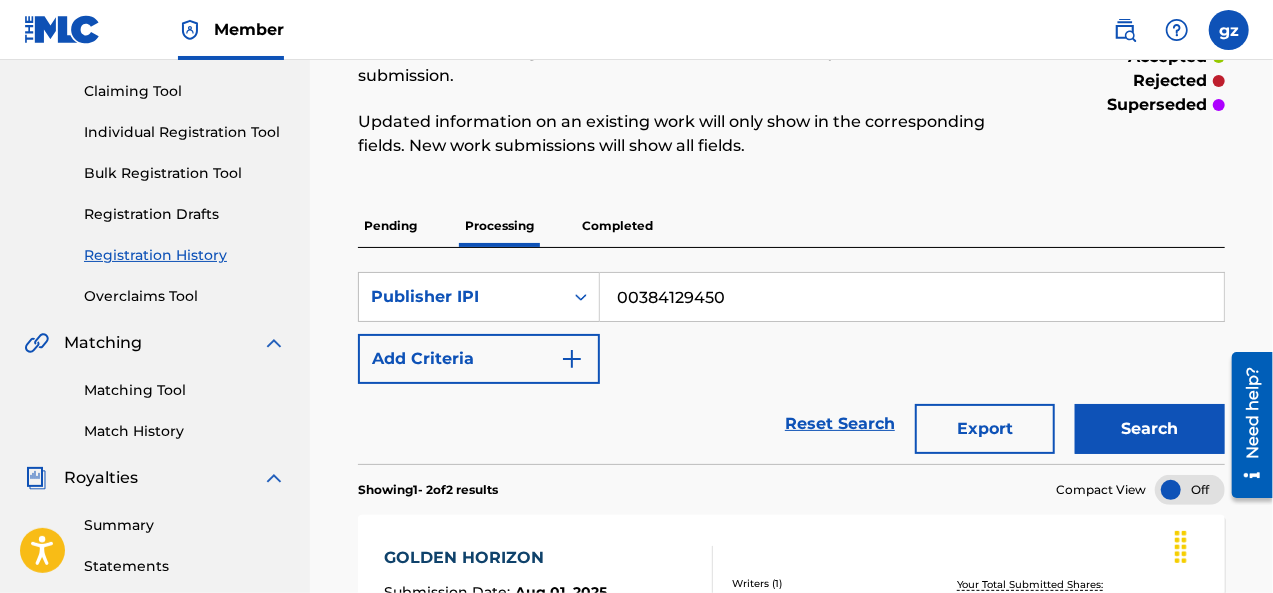 click on "Completed" at bounding box center [617, 226] 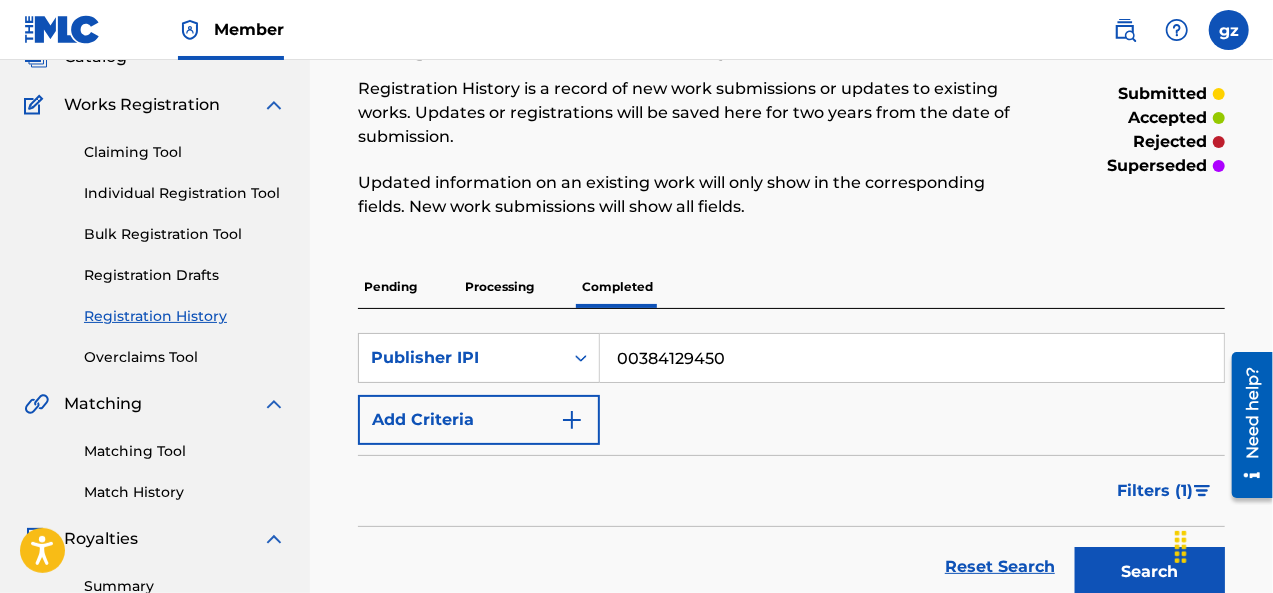 scroll, scrollTop: 100, scrollLeft: 0, axis: vertical 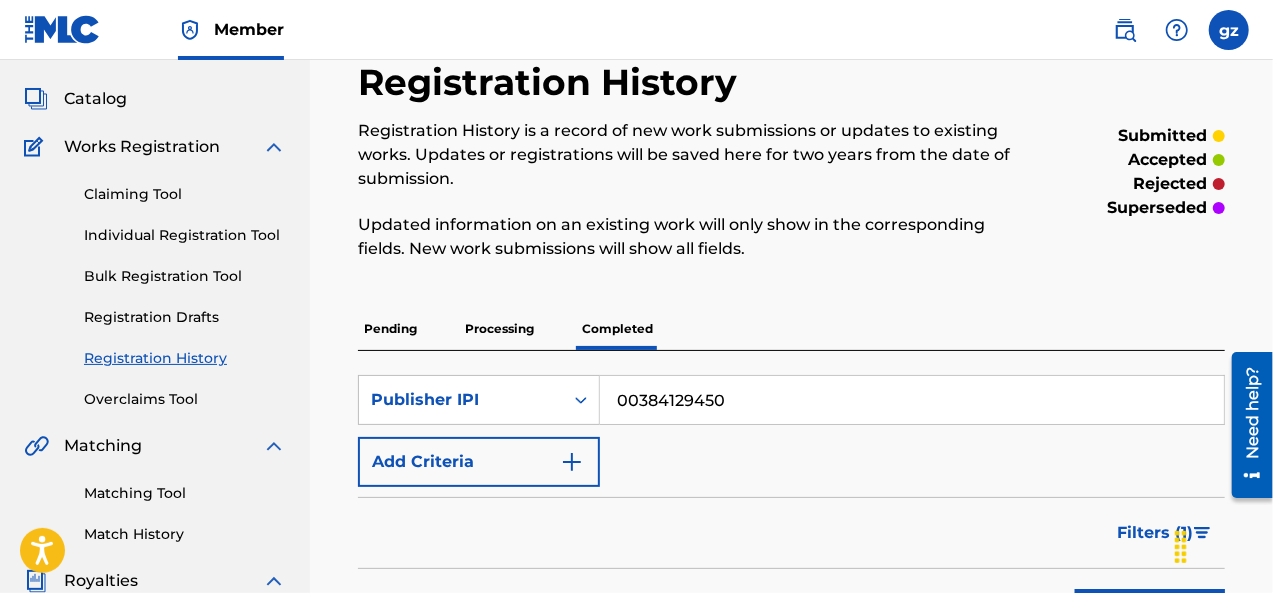 click on "Registration Drafts" at bounding box center (185, 317) 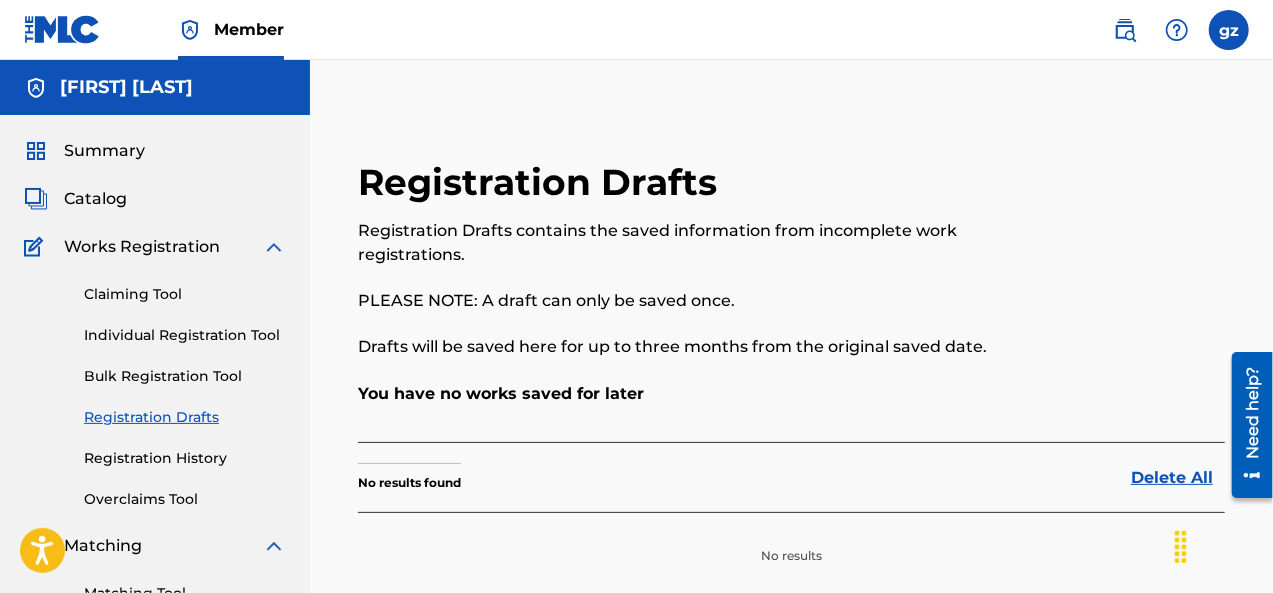 scroll, scrollTop: 100, scrollLeft: 0, axis: vertical 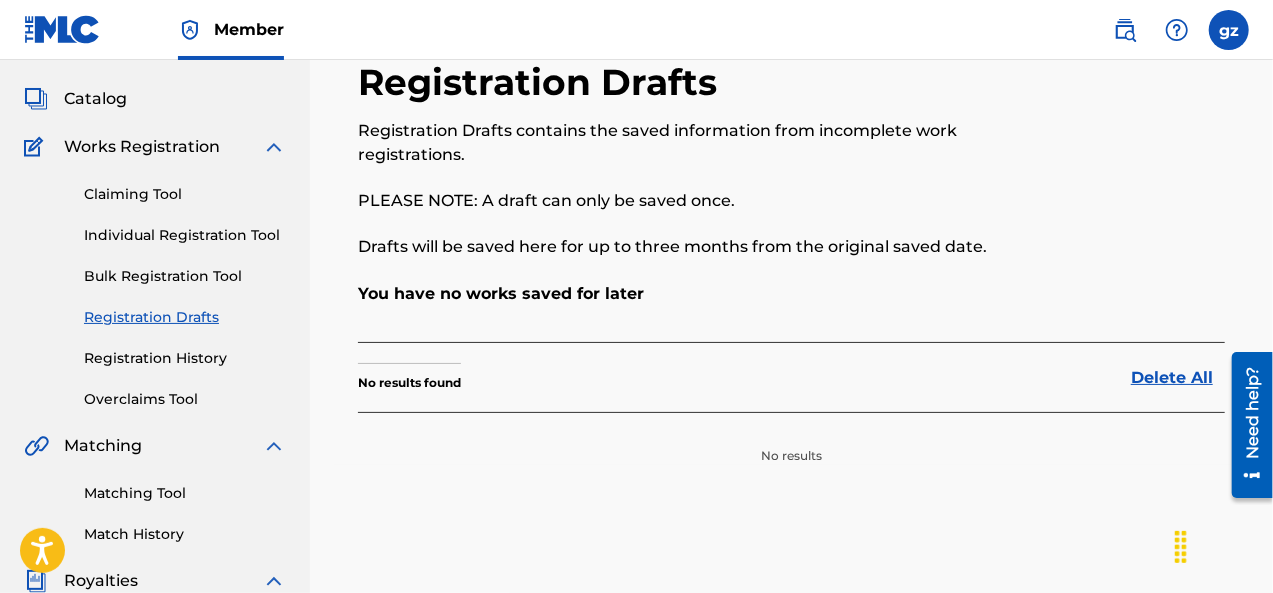 click on "Claiming Tool" at bounding box center (185, 194) 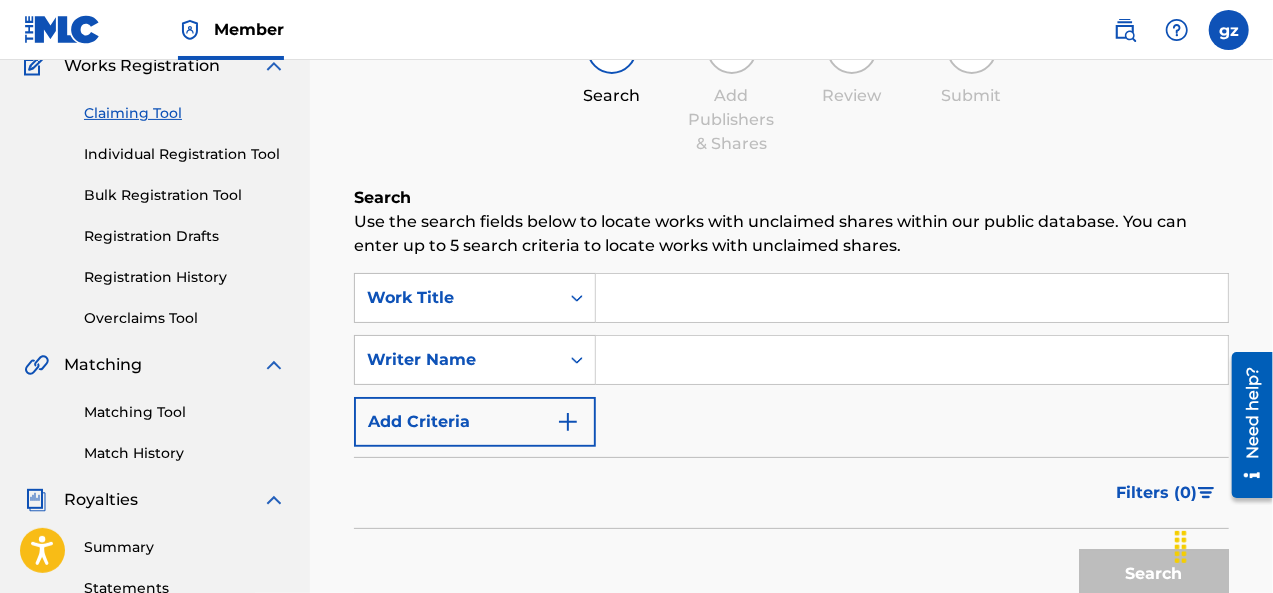 scroll, scrollTop: 200, scrollLeft: 0, axis: vertical 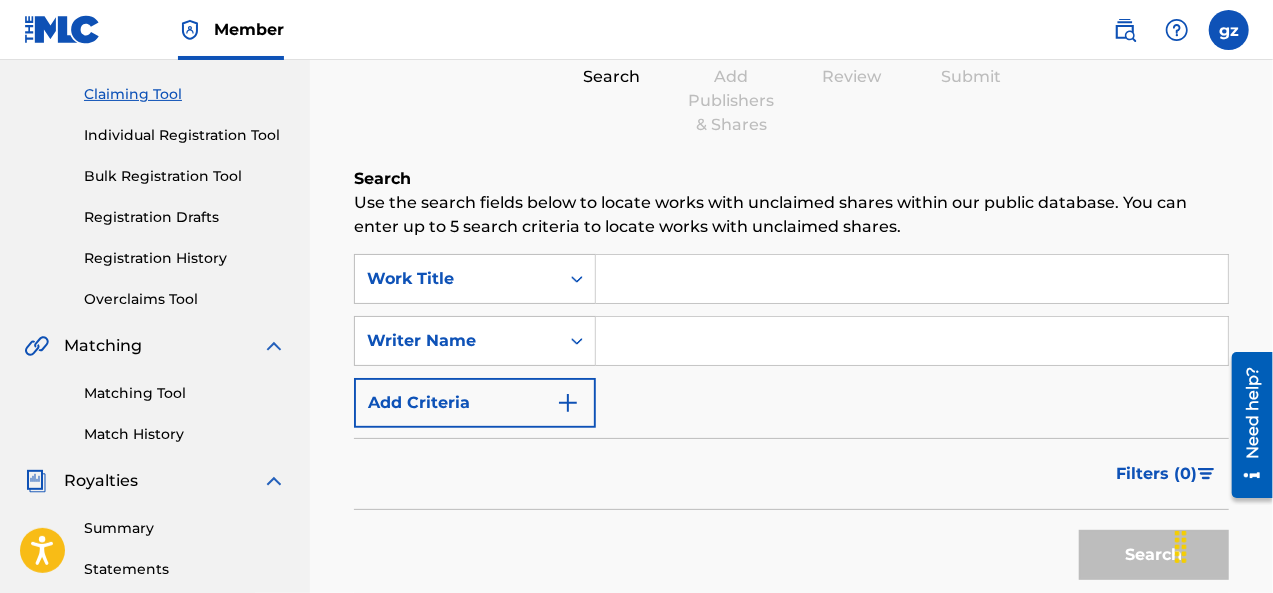 click at bounding box center [912, 279] 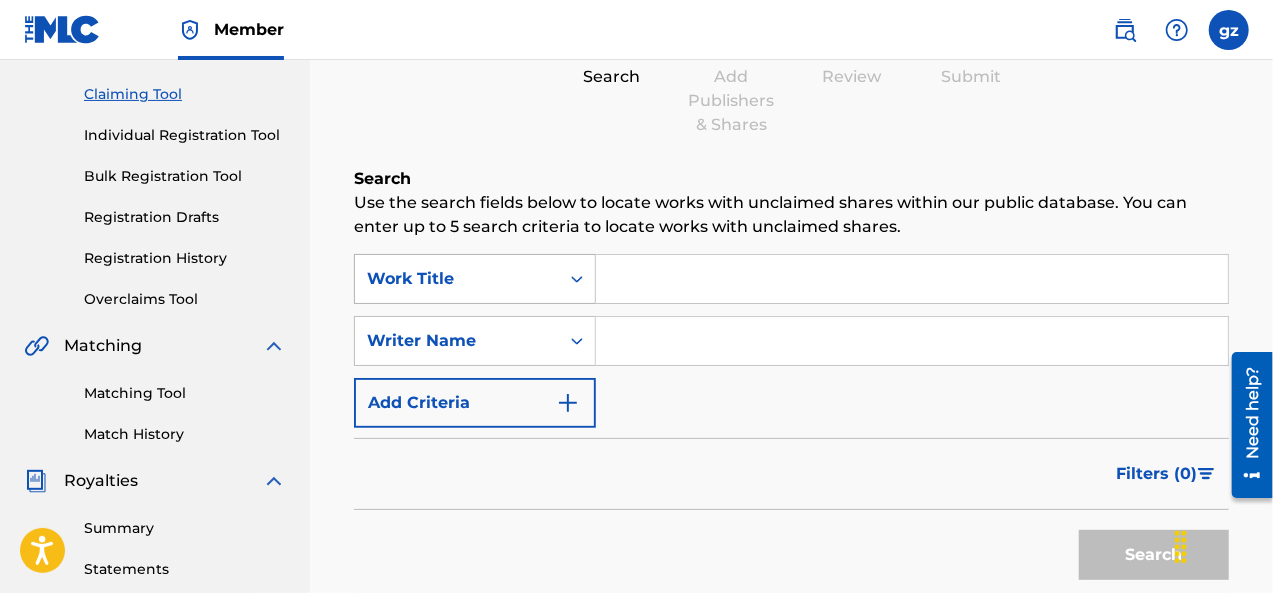 click 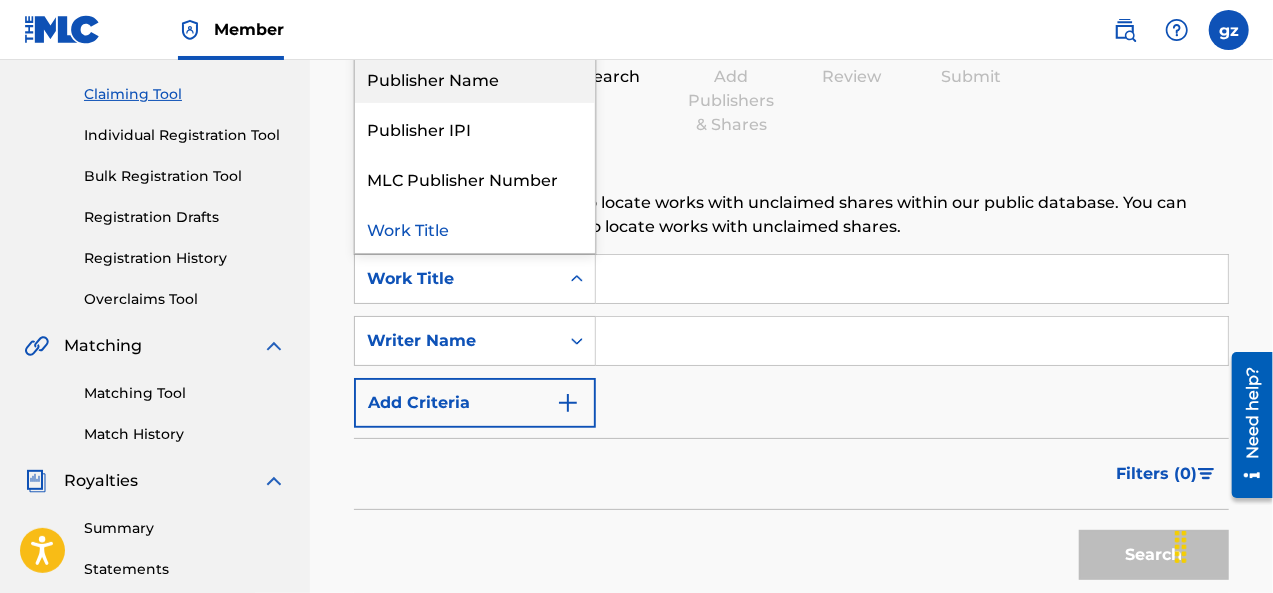 scroll, scrollTop: 0, scrollLeft: 0, axis: both 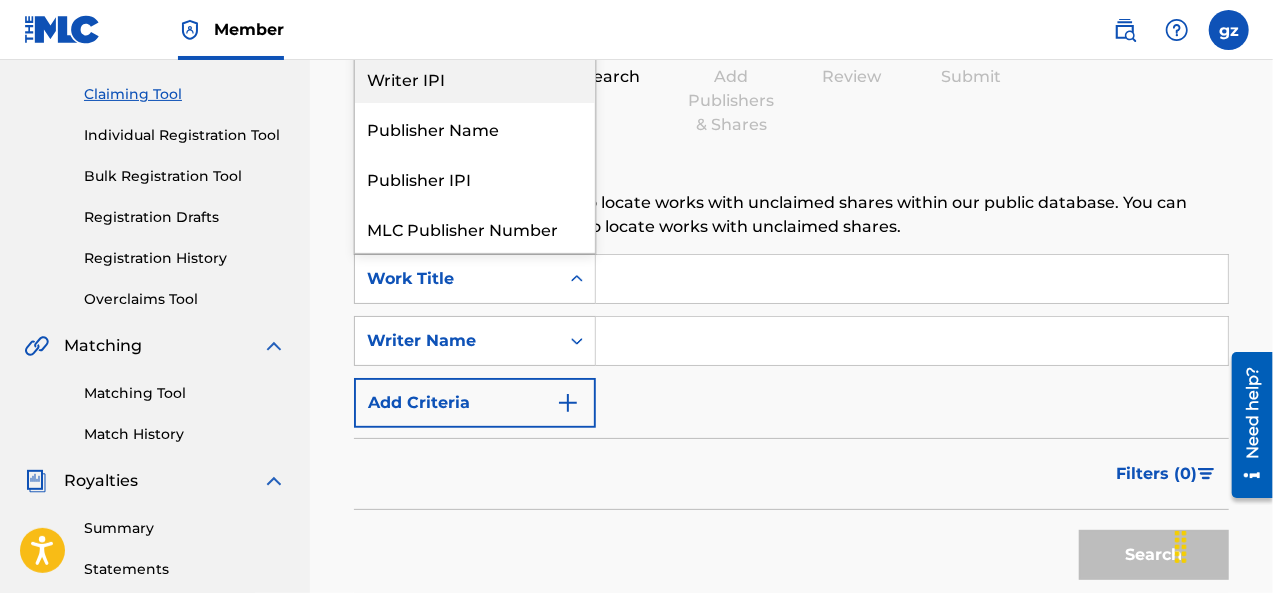 click on "Writer IPI" at bounding box center [475, 78] 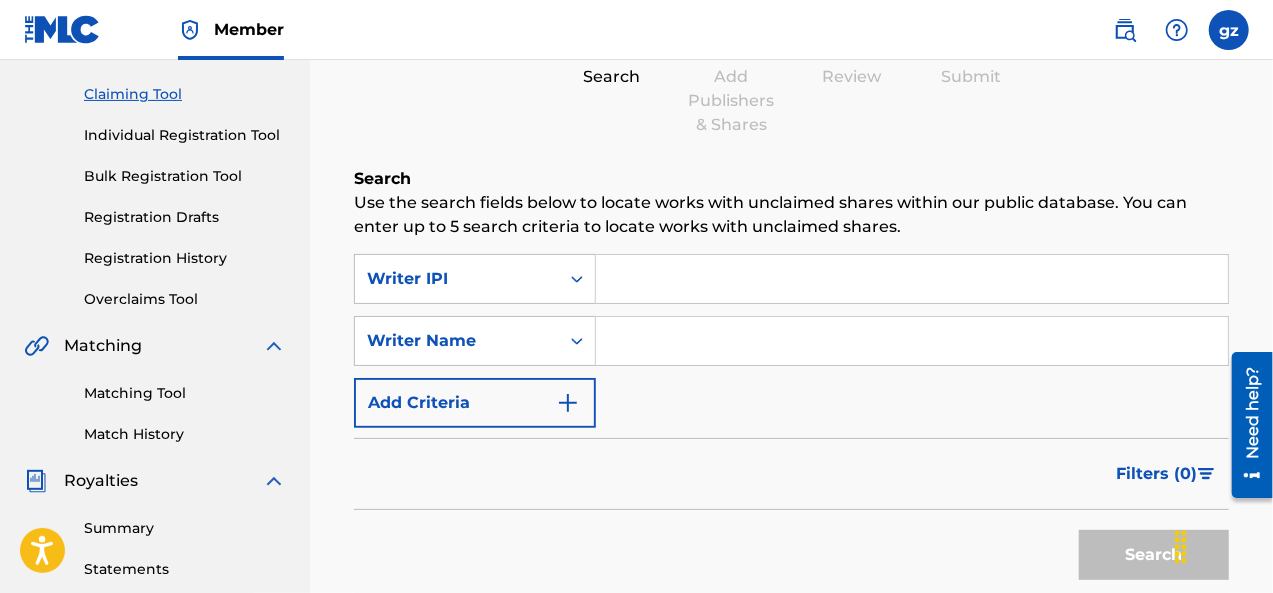 click at bounding box center (912, 279) 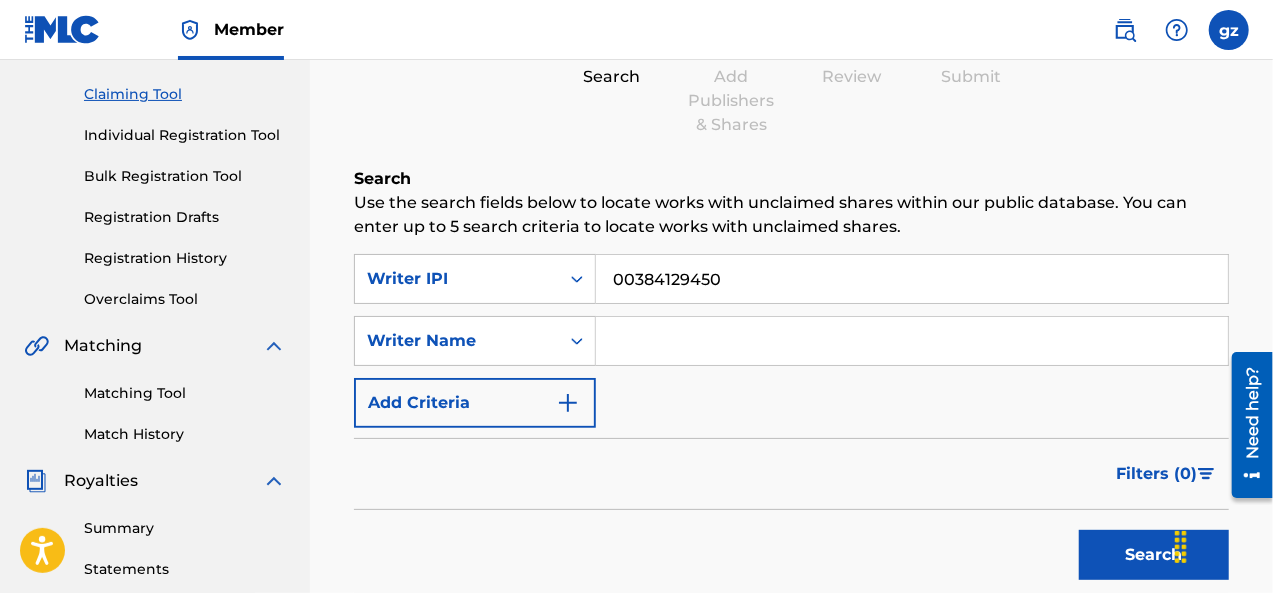 click on "Search" at bounding box center [1154, 555] 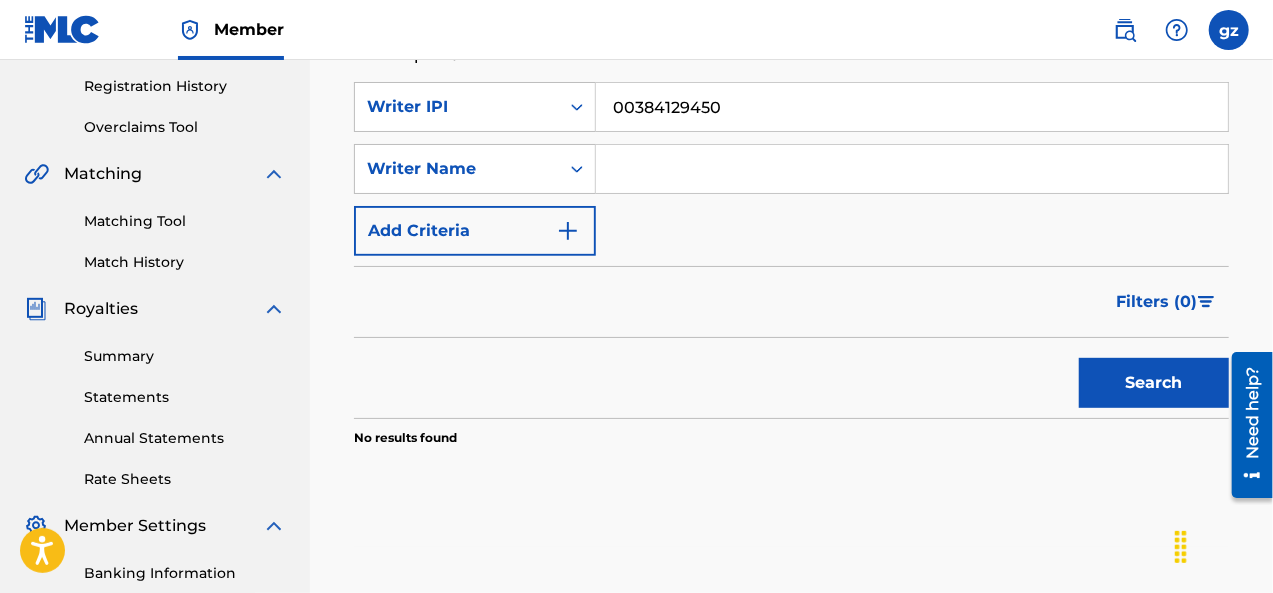 scroll, scrollTop: 300, scrollLeft: 0, axis: vertical 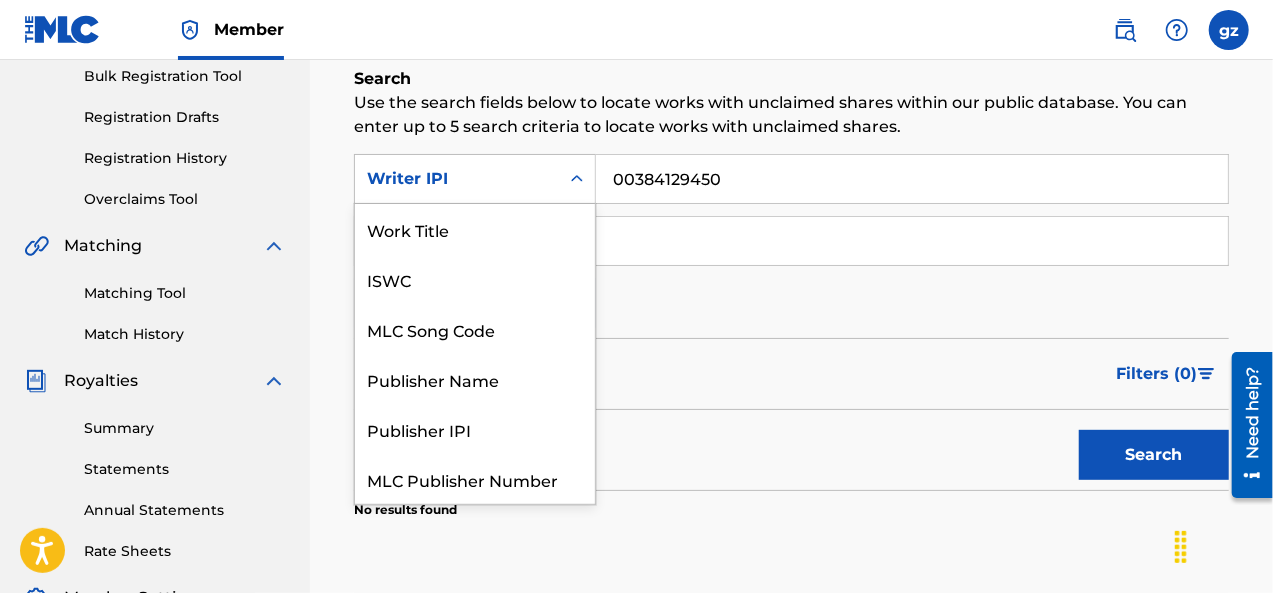 click on "Writer IPI" at bounding box center [457, 179] 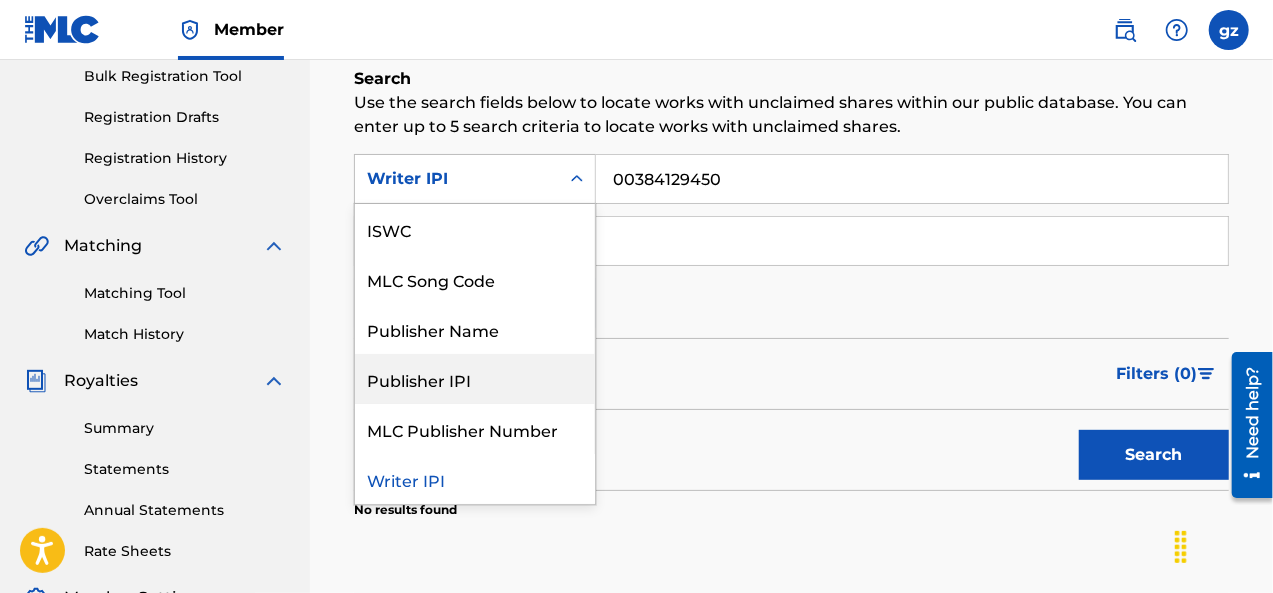 click on "Publisher IPI" at bounding box center [475, 379] 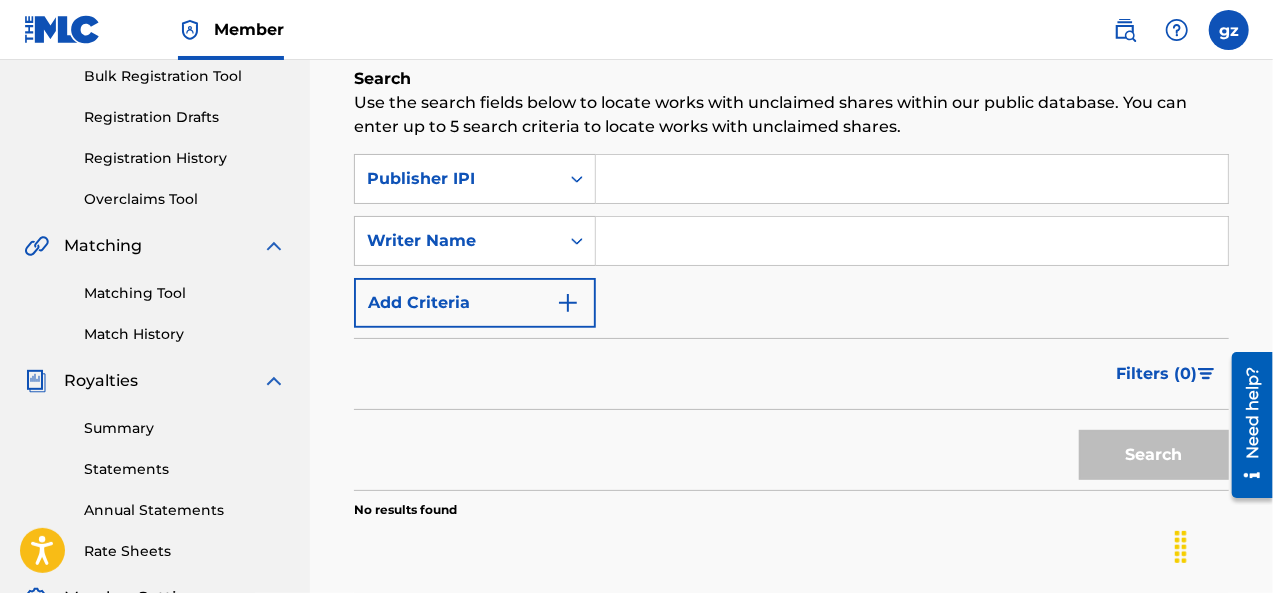 click at bounding box center (912, 179) 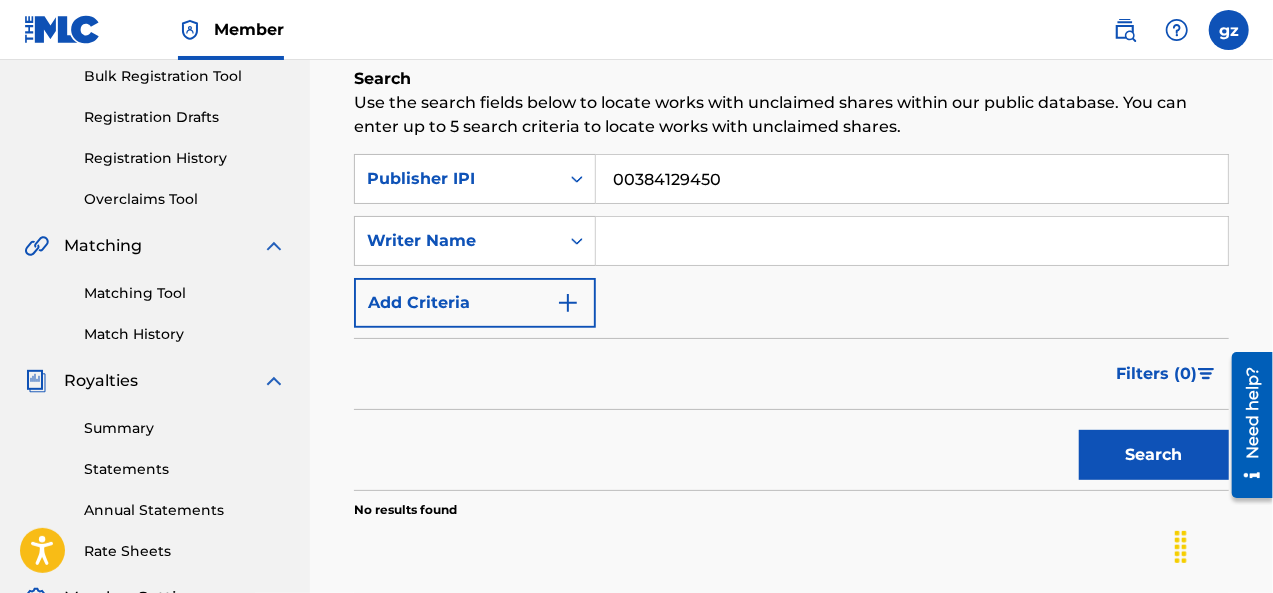 drag, startPoint x: 1172, startPoint y: 472, endPoint x: 937, endPoint y: 444, distance: 236.6622 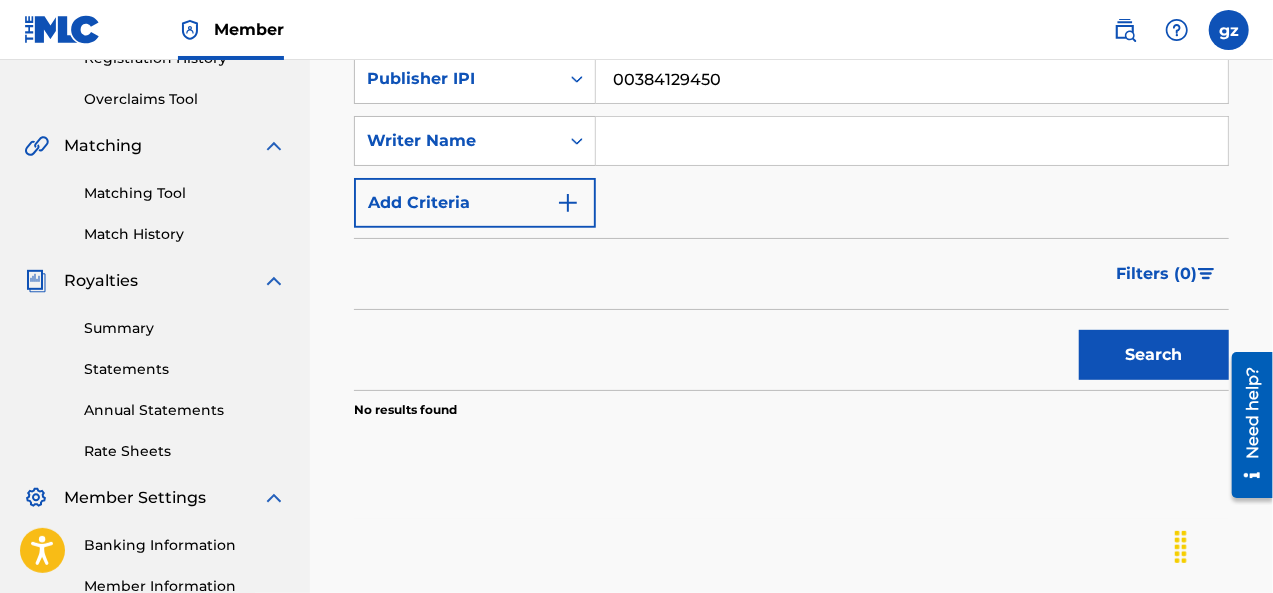 scroll, scrollTop: 300, scrollLeft: 0, axis: vertical 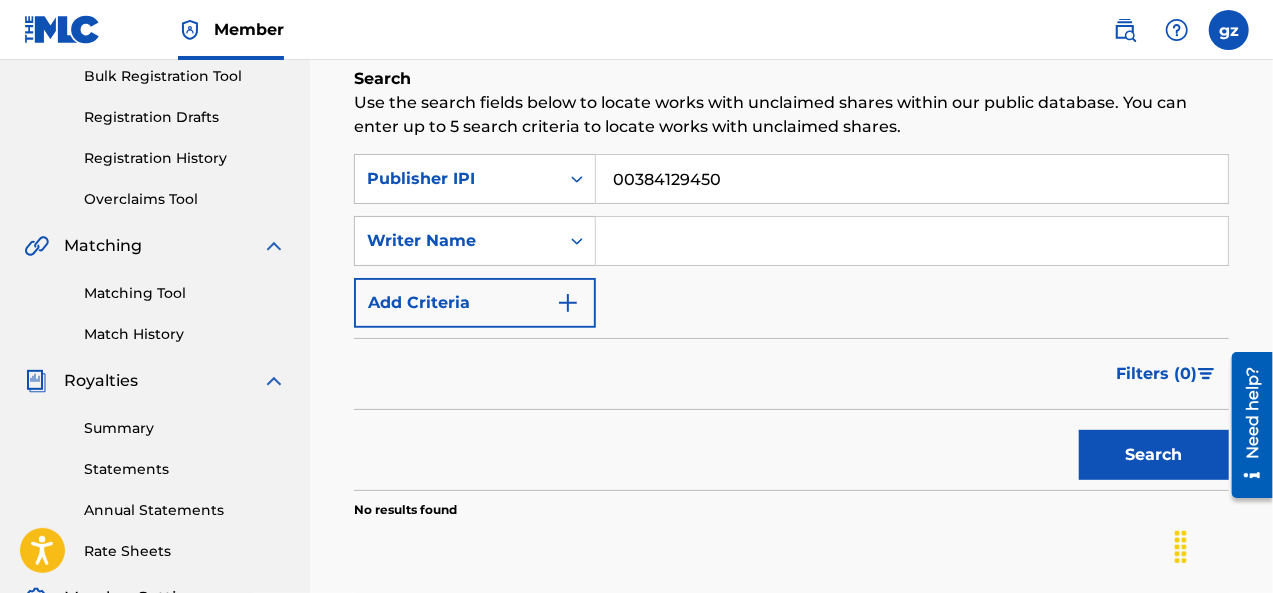 click at bounding box center [912, 241] 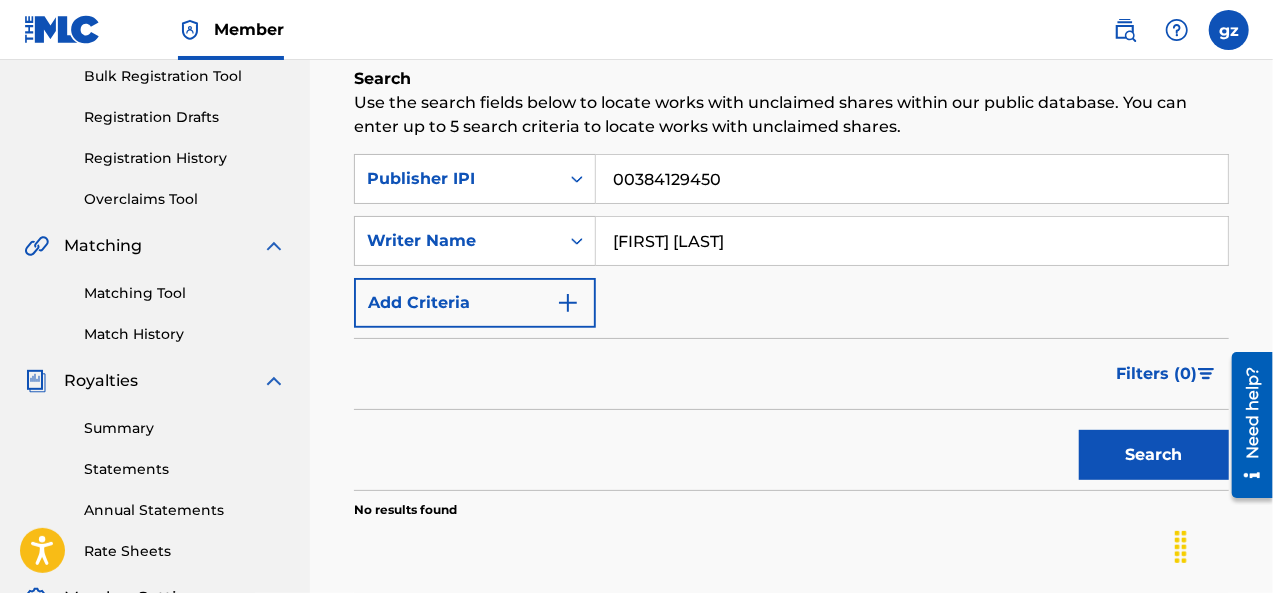 drag, startPoint x: 1118, startPoint y: 460, endPoint x: 839, endPoint y: 419, distance: 281.99646 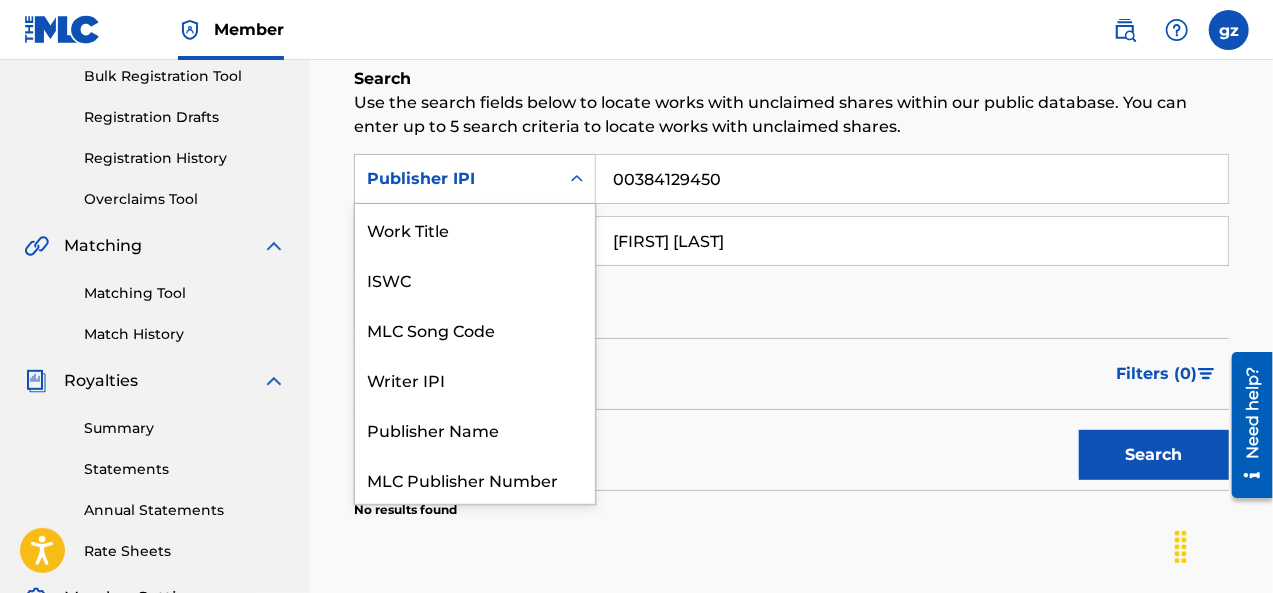 click 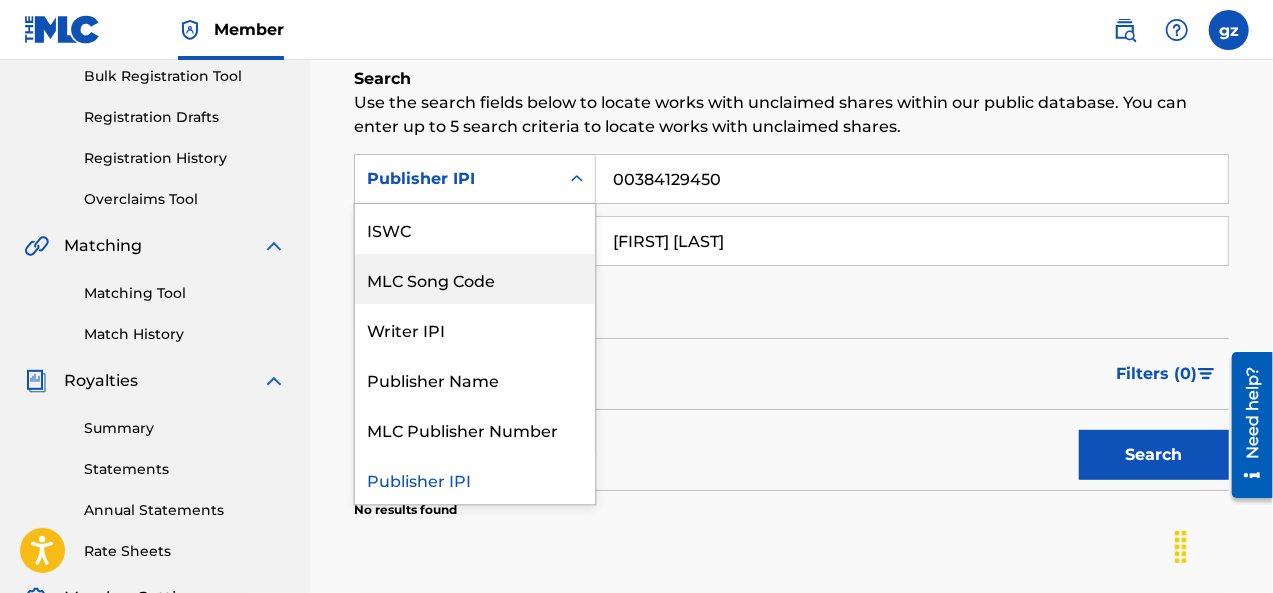 scroll, scrollTop: 0, scrollLeft: 0, axis: both 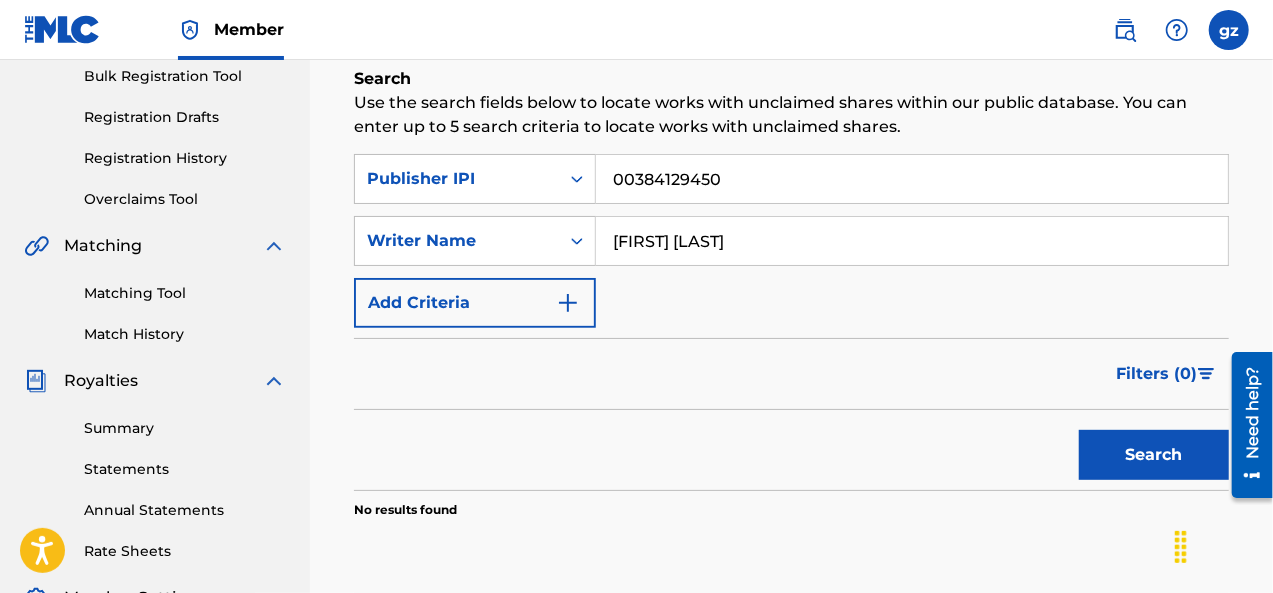 click on "SearchWithCriteria0d5e4487-1aaf-4fe6-8e67-5c846a04e529 Publisher IPI 00384129450 SearchWithCriteriabc1515fe-52dd-4448-b105-d9410ae0cd6a Writer Name [FIRST] [LAST] Add Criteria" at bounding box center (791, 241) 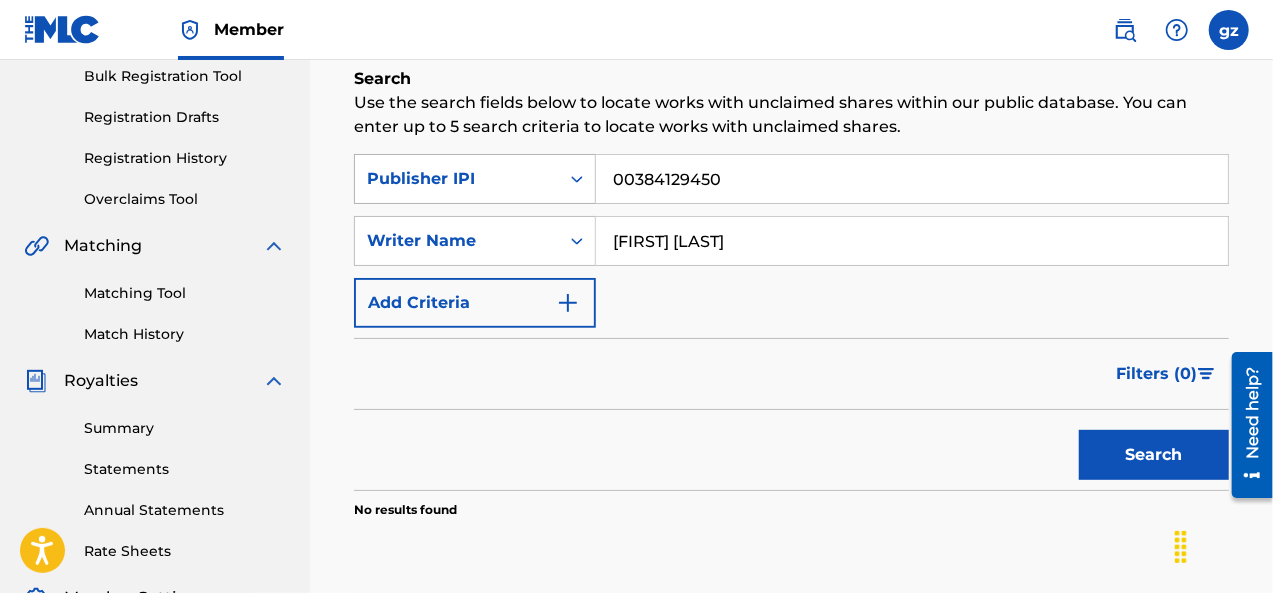 drag, startPoint x: 739, startPoint y: 189, endPoint x: 588, endPoint y: 184, distance: 151.08276 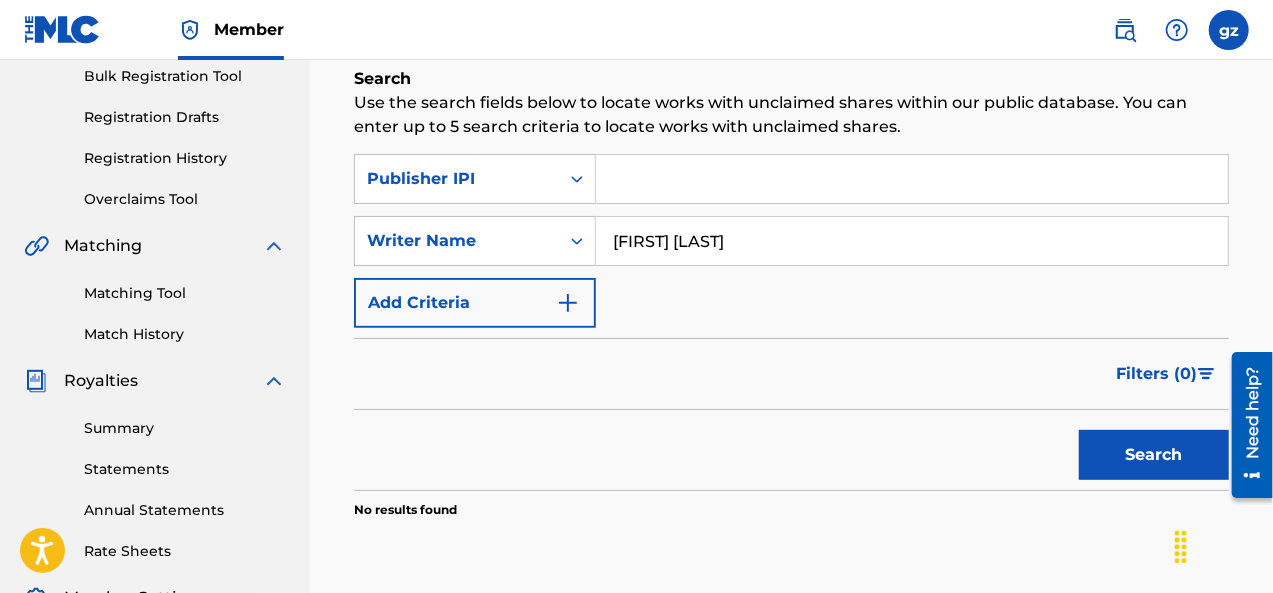 type 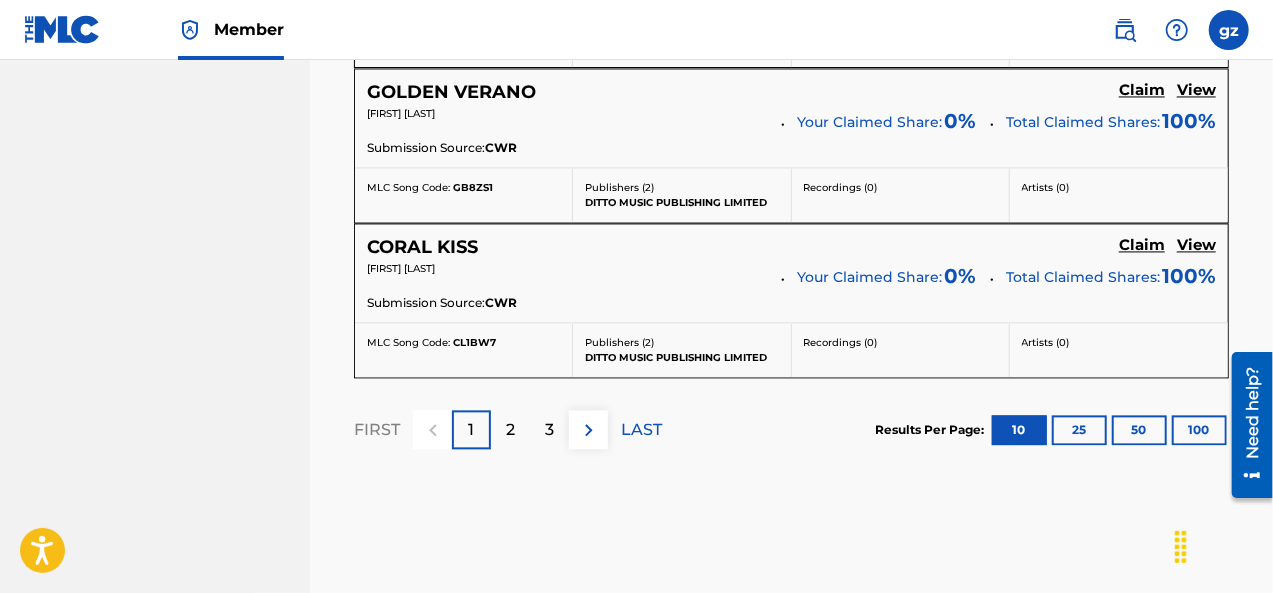 scroll, scrollTop: 2000, scrollLeft: 0, axis: vertical 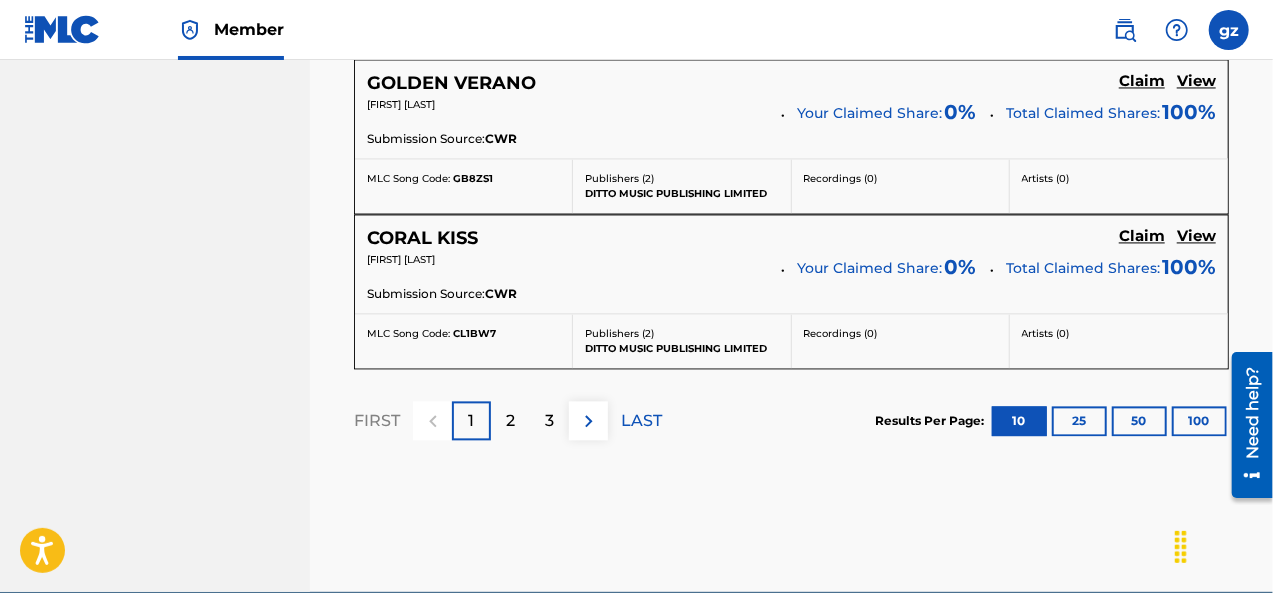click on "100" at bounding box center [1199, 421] 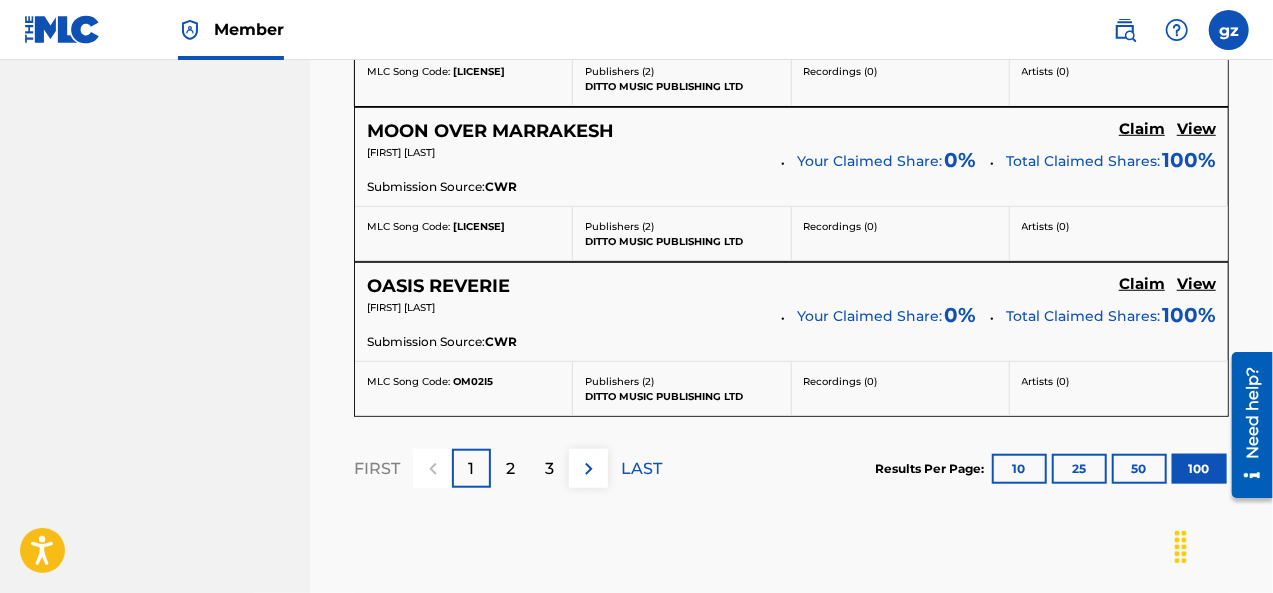 scroll, scrollTop: 15944, scrollLeft: 0, axis: vertical 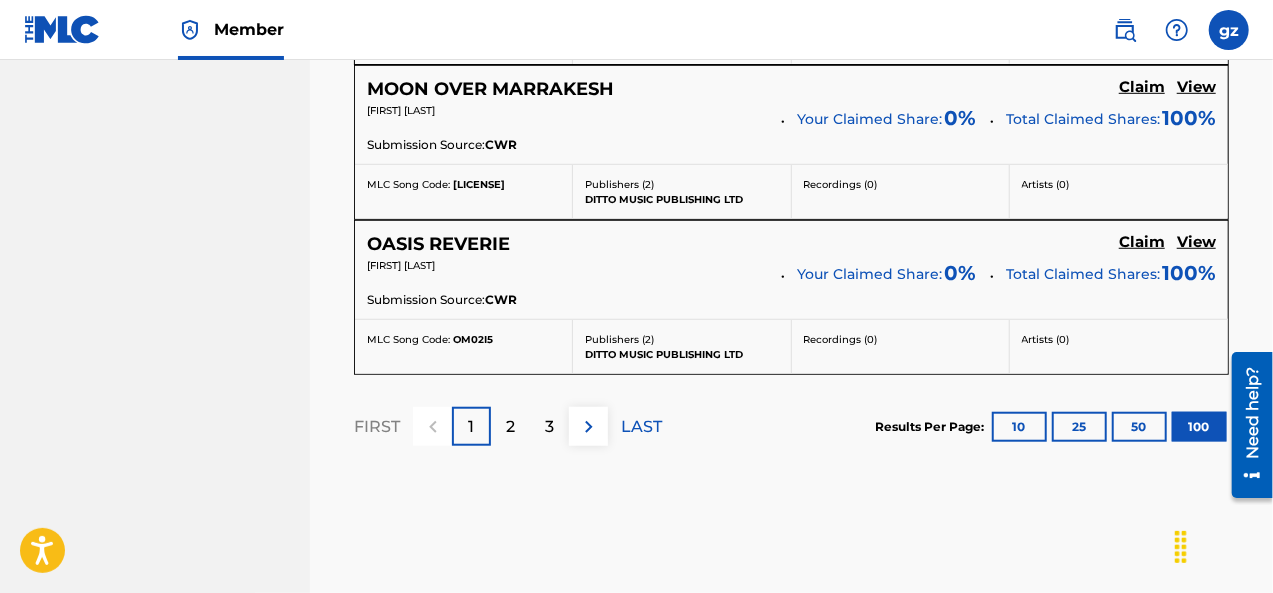 click on "2" at bounding box center (510, 426) 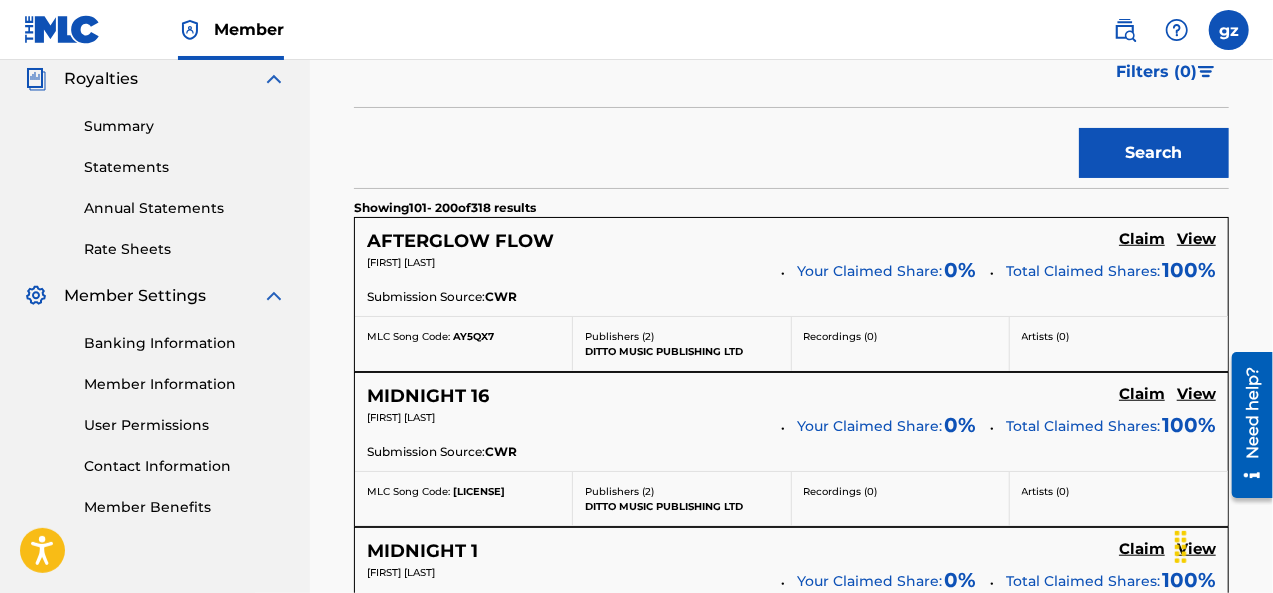 scroll, scrollTop: 544, scrollLeft: 0, axis: vertical 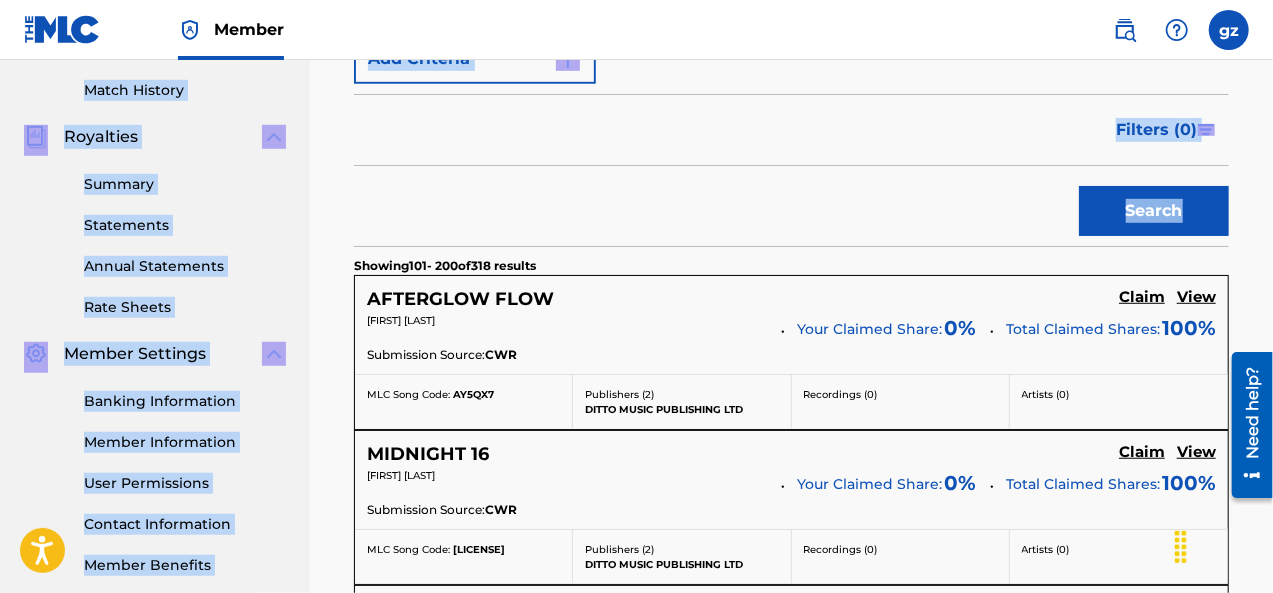 drag, startPoint x: 1272, startPoint y: 27, endPoint x: 1276, endPoint y: 77, distance: 50.159744 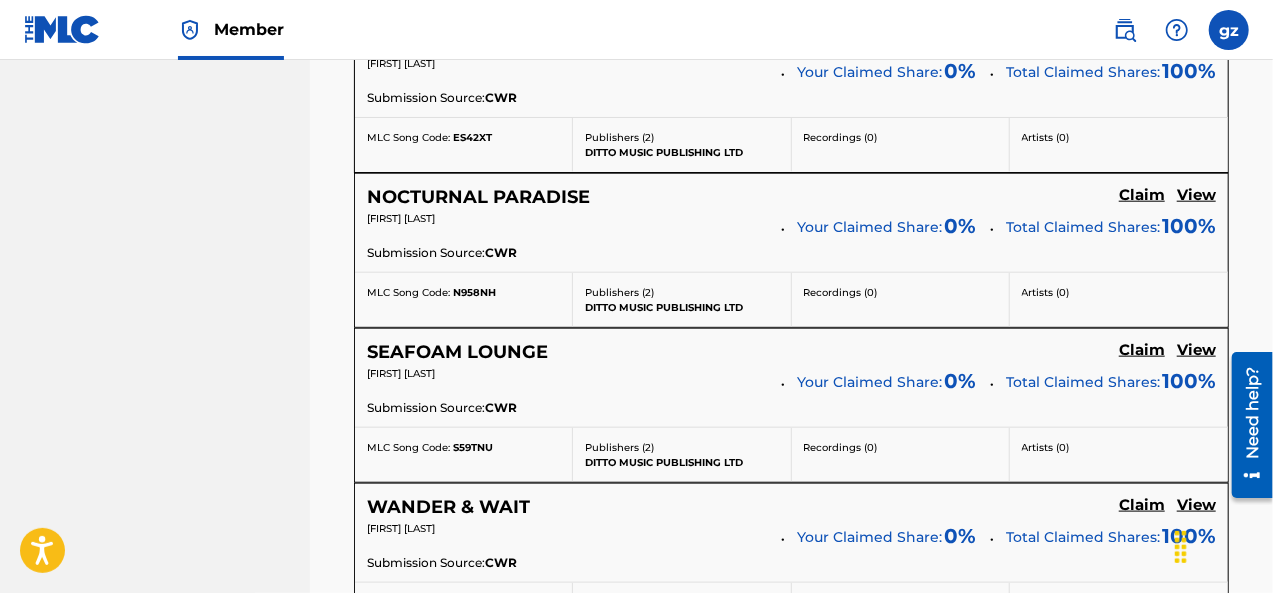 scroll, scrollTop: 15944, scrollLeft: 0, axis: vertical 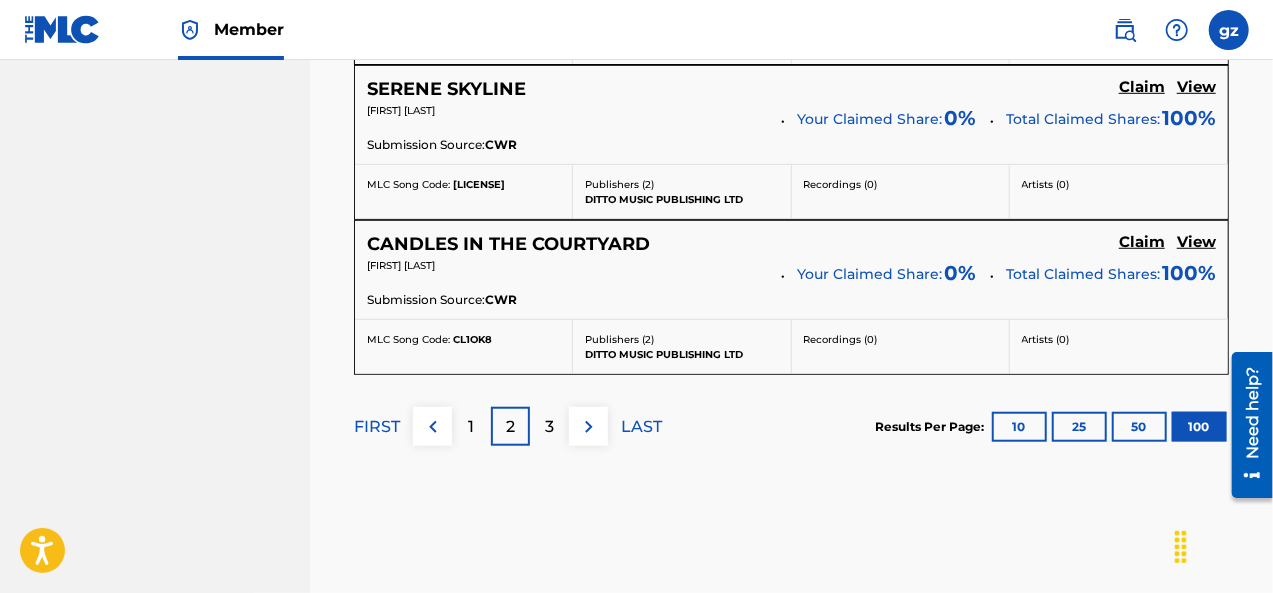 click on "3" at bounding box center (549, 427) 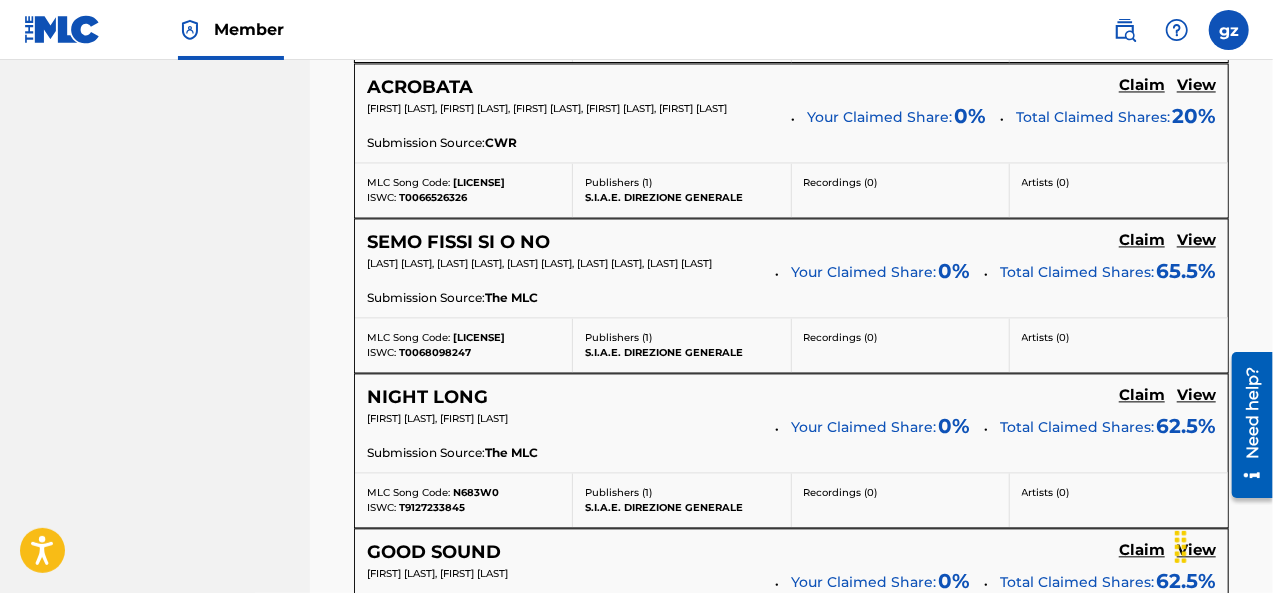 scroll, scrollTop: 13144, scrollLeft: 0, axis: vertical 